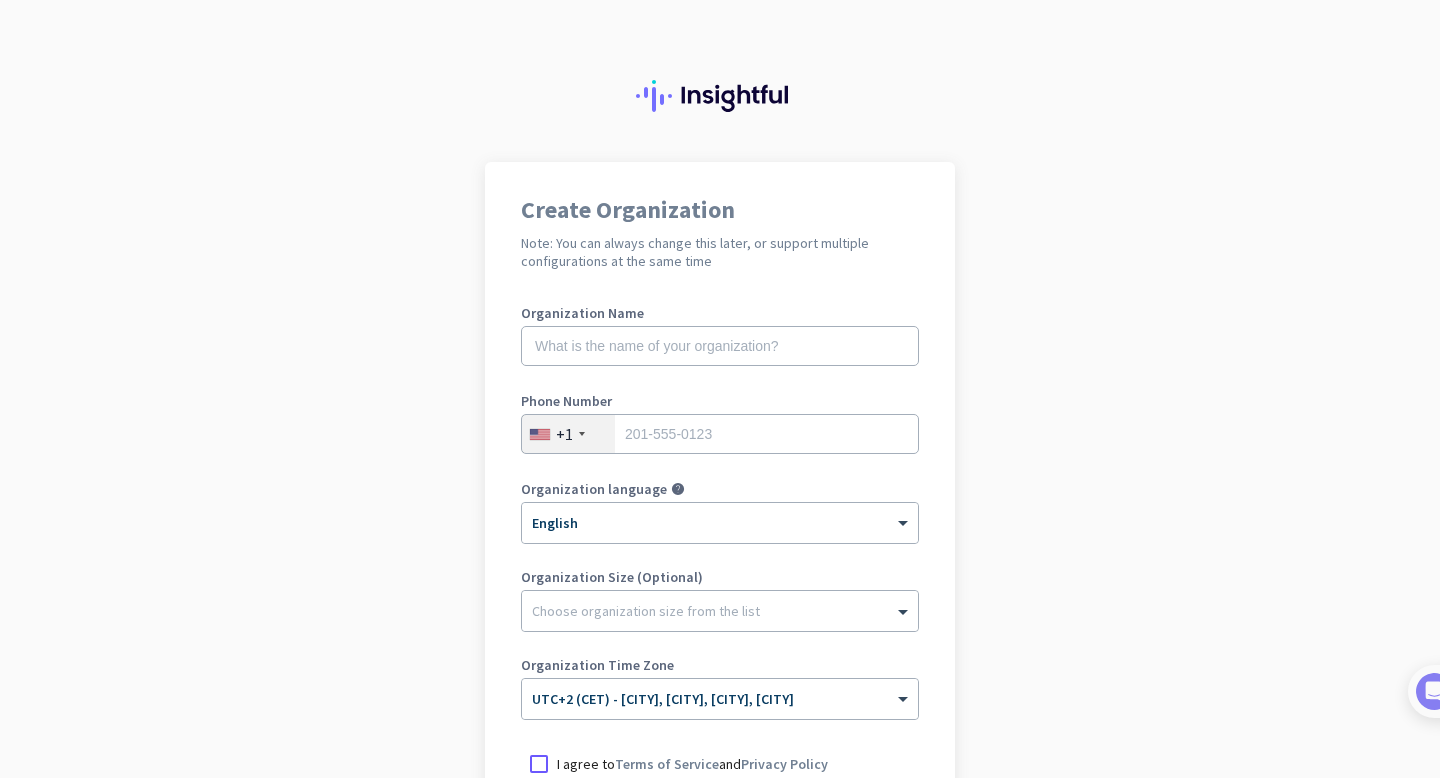 scroll, scrollTop: 0, scrollLeft: 0, axis: both 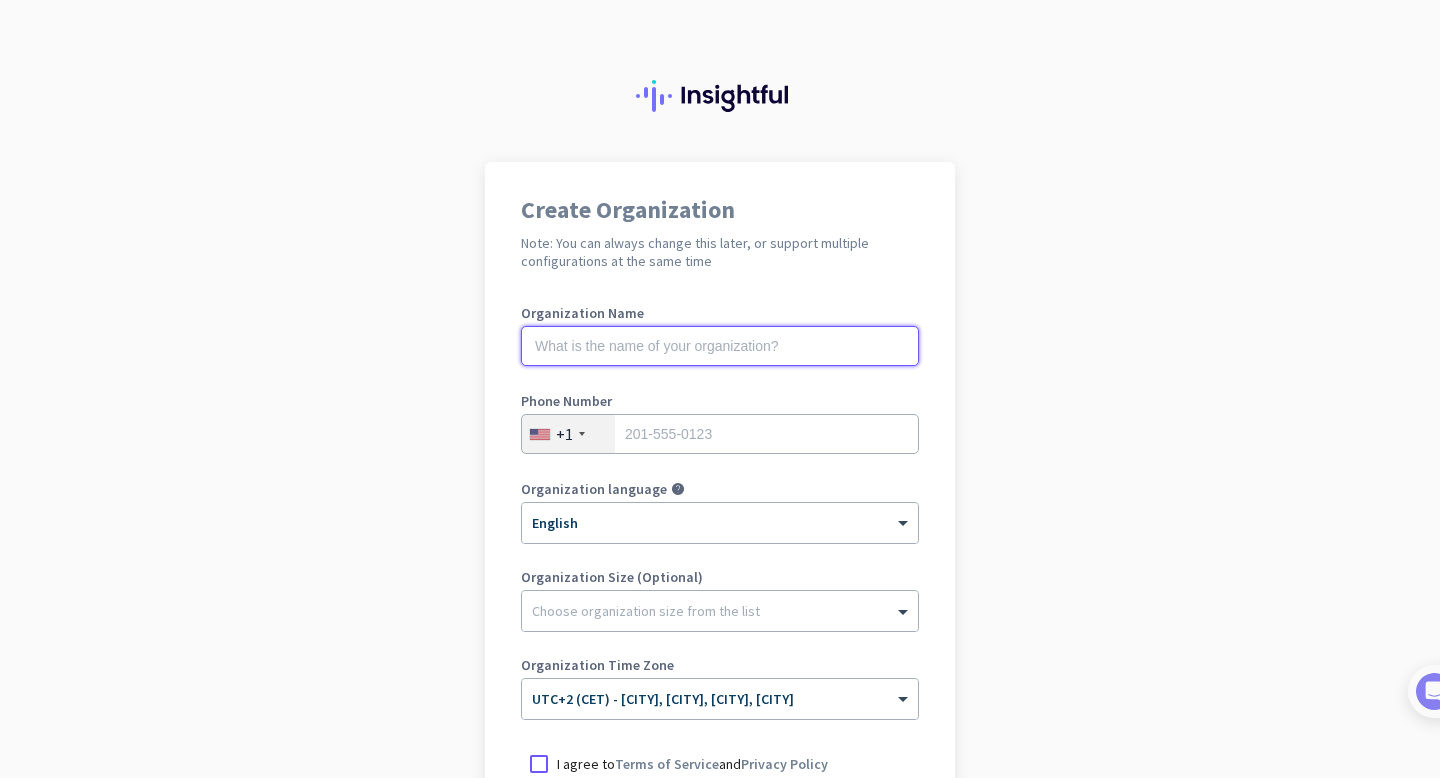 click 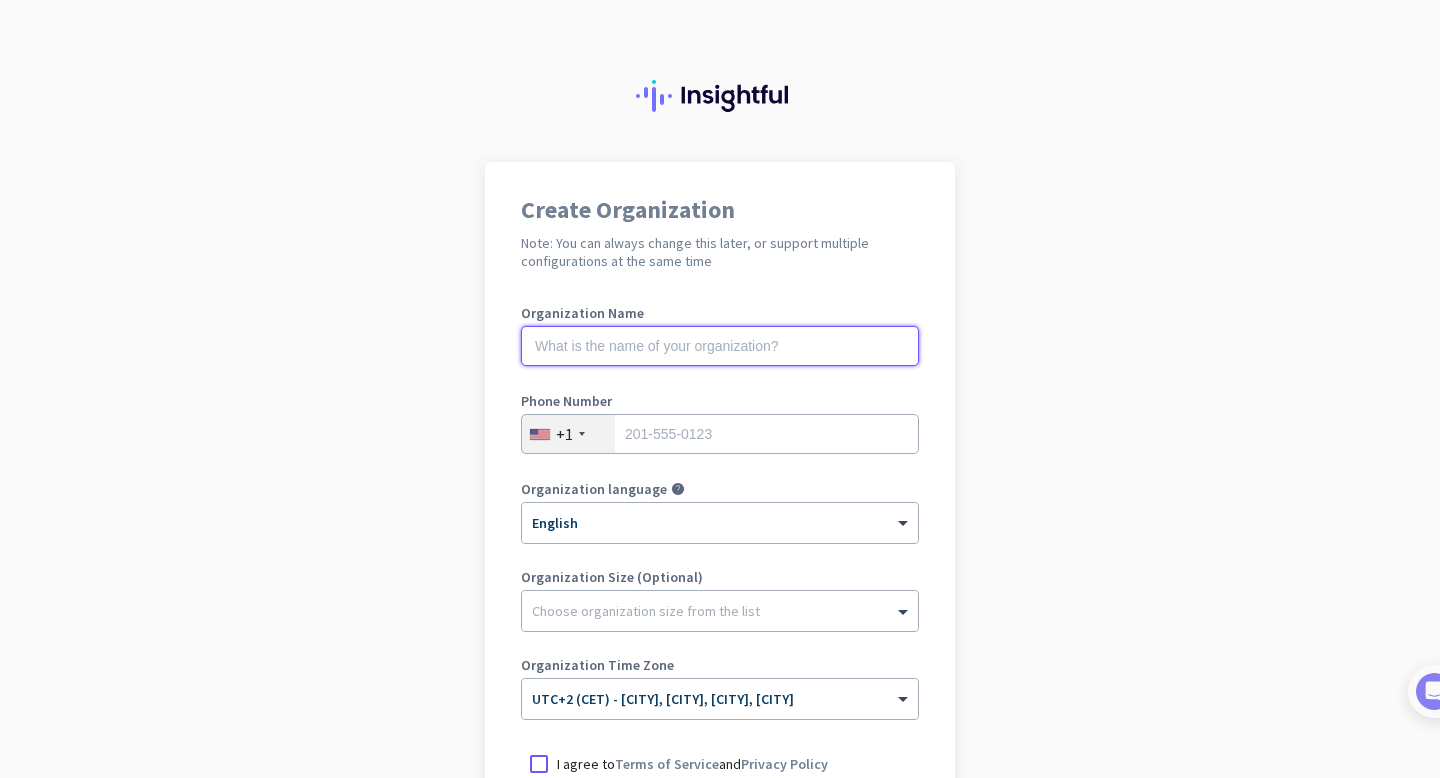 scroll, scrollTop: 250, scrollLeft: 0, axis: vertical 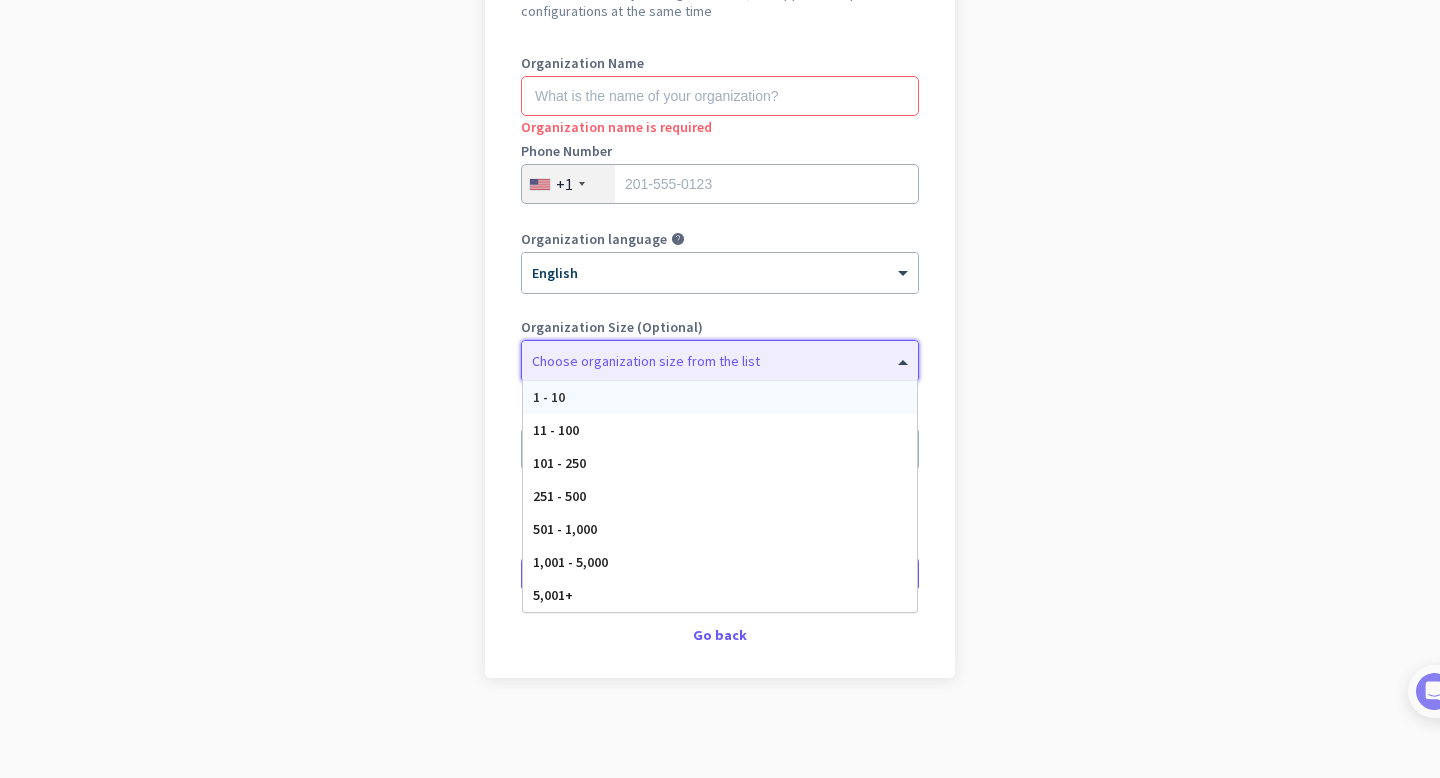 click on "Choose organization size from the list" 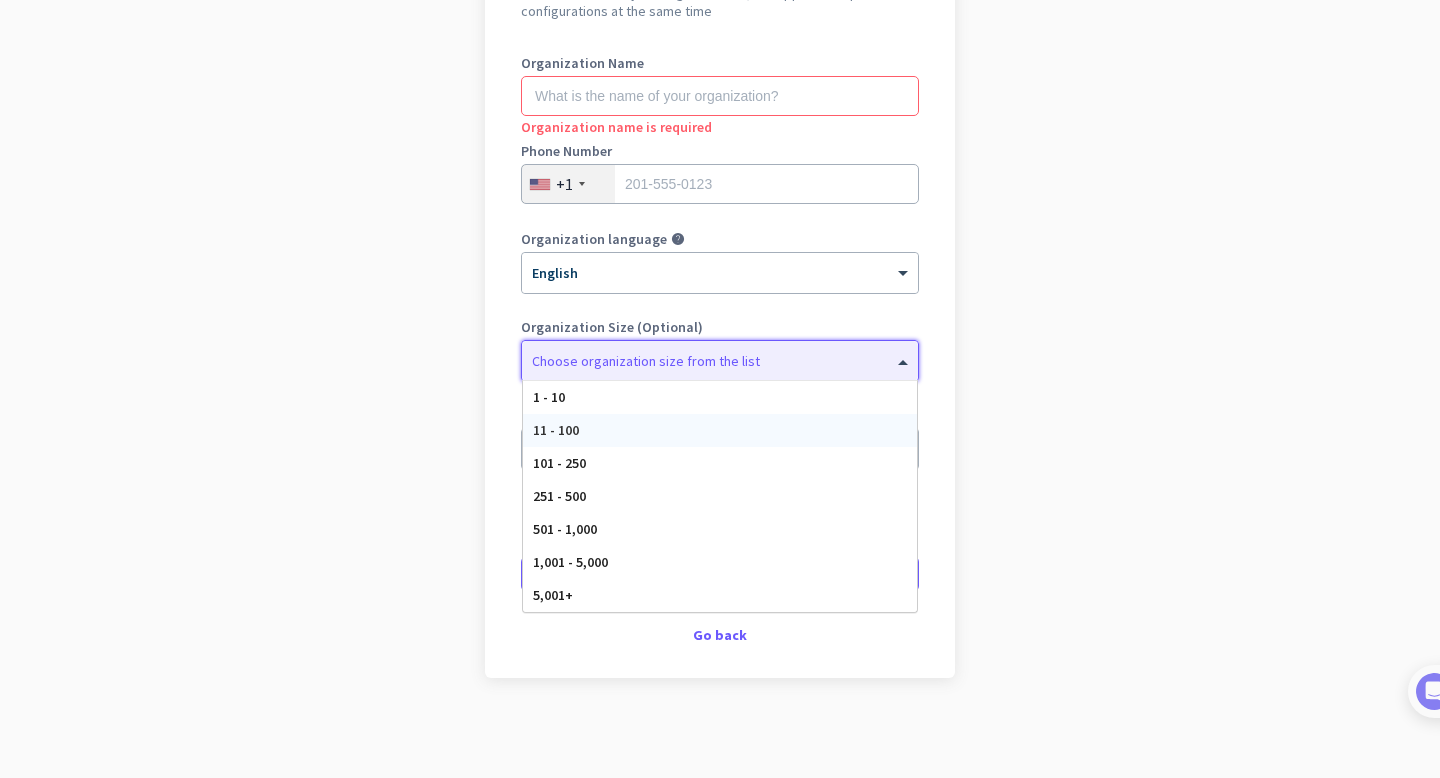 click on "11 - 100" at bounding box center [720, 430] 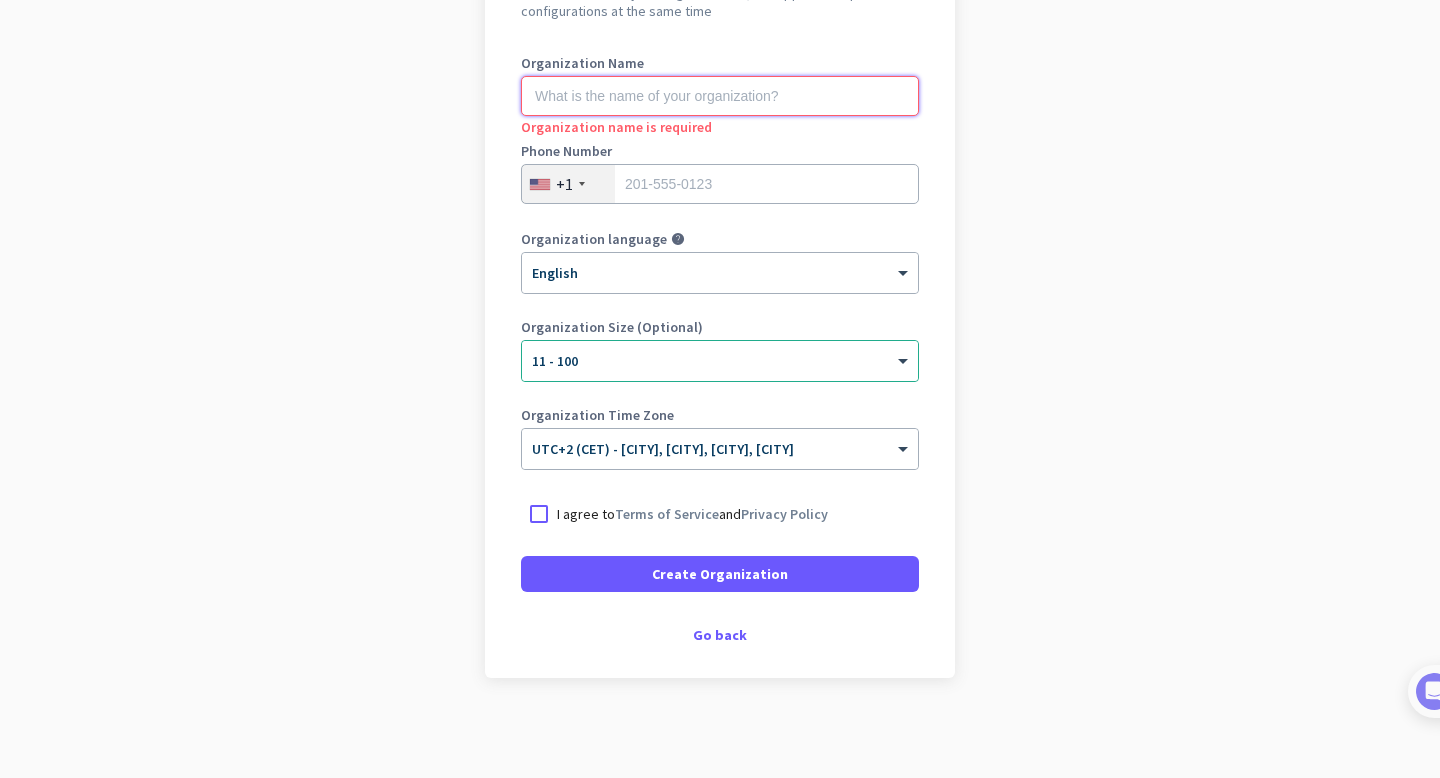 click 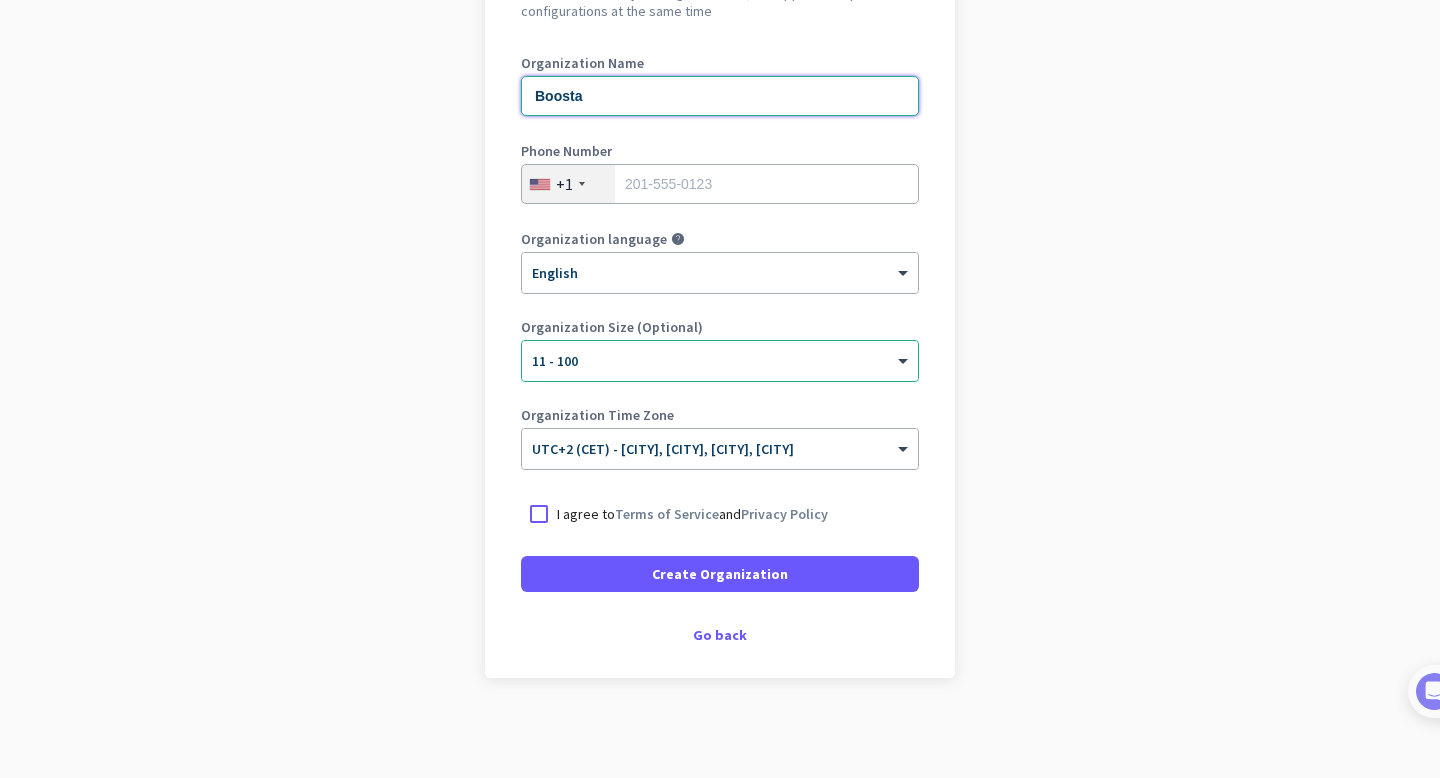 type on "Boosta" 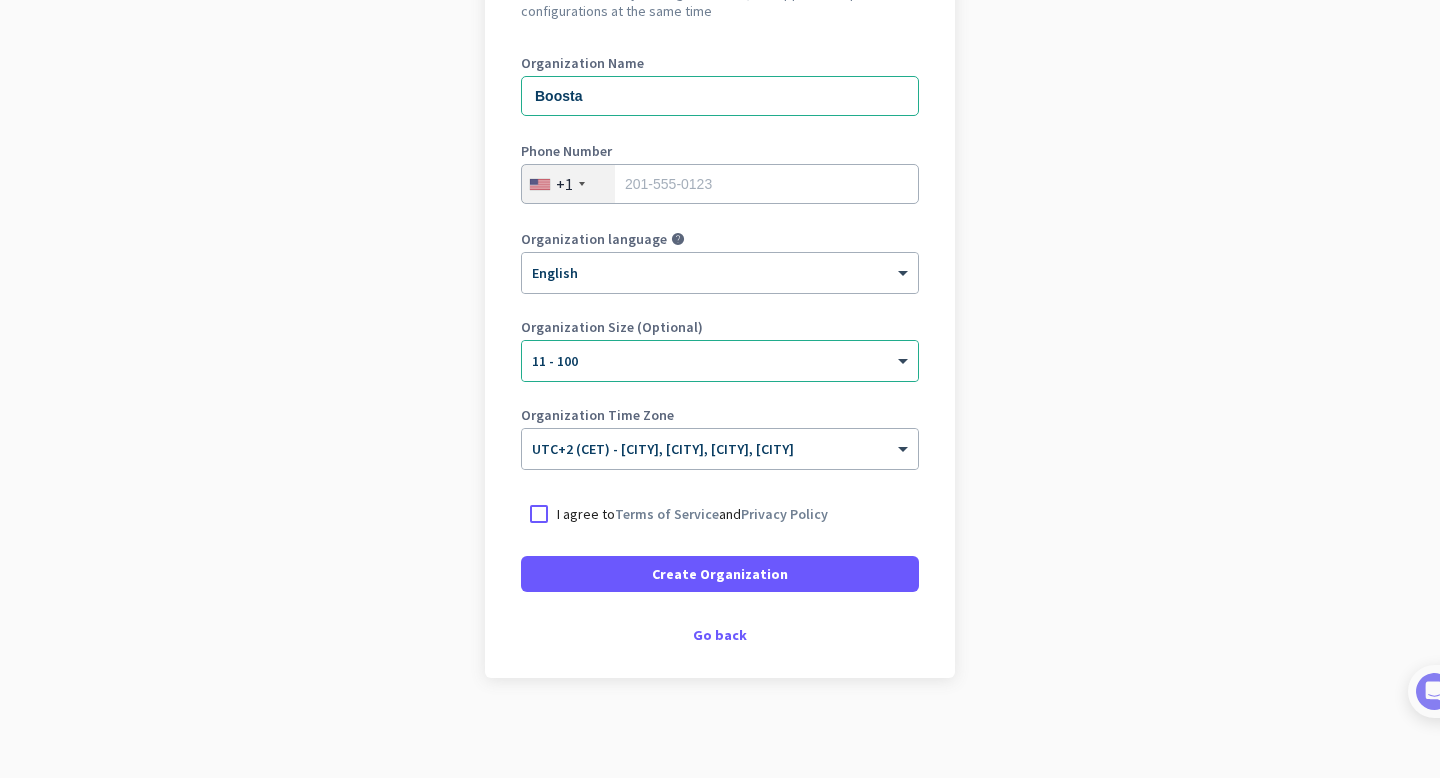 click on "+1" 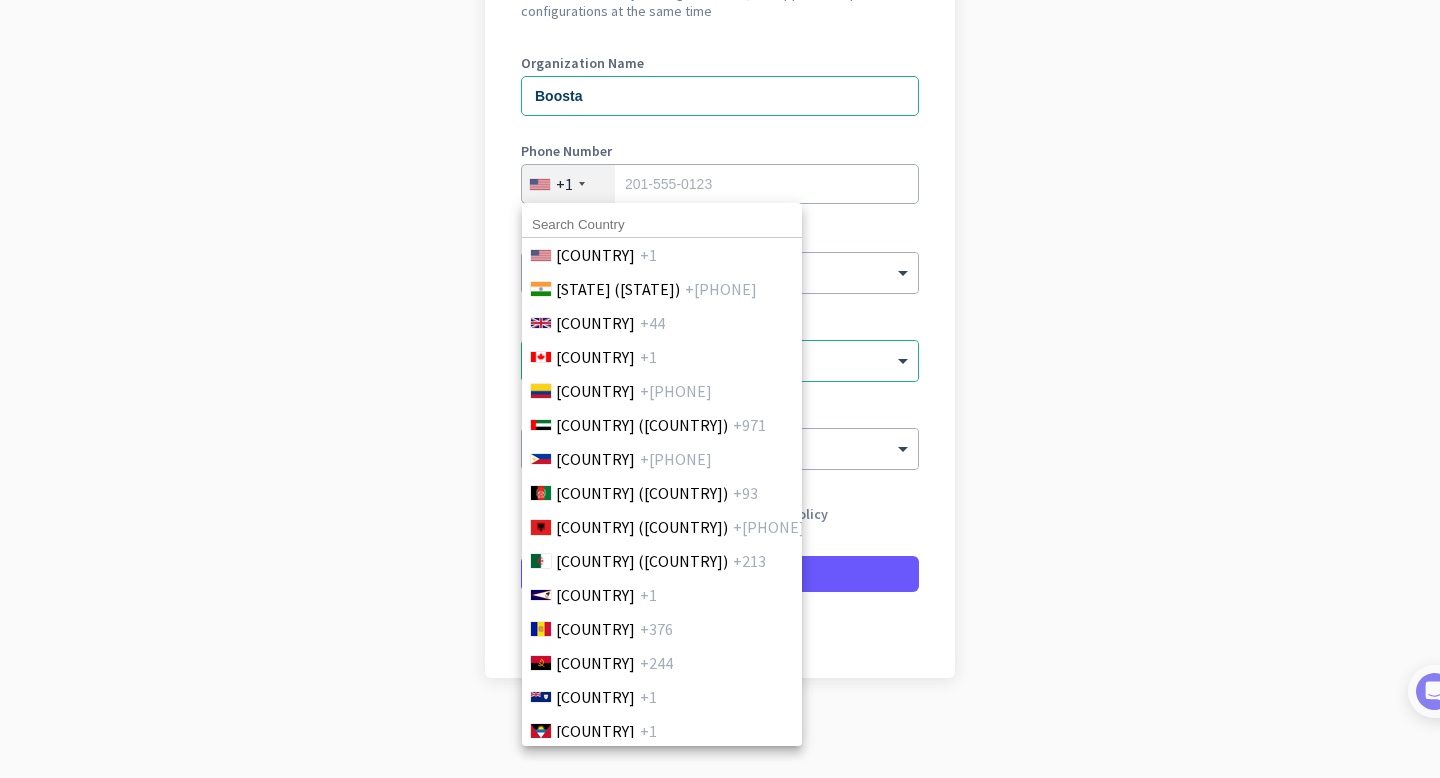 click at bounding box center [720, 389] 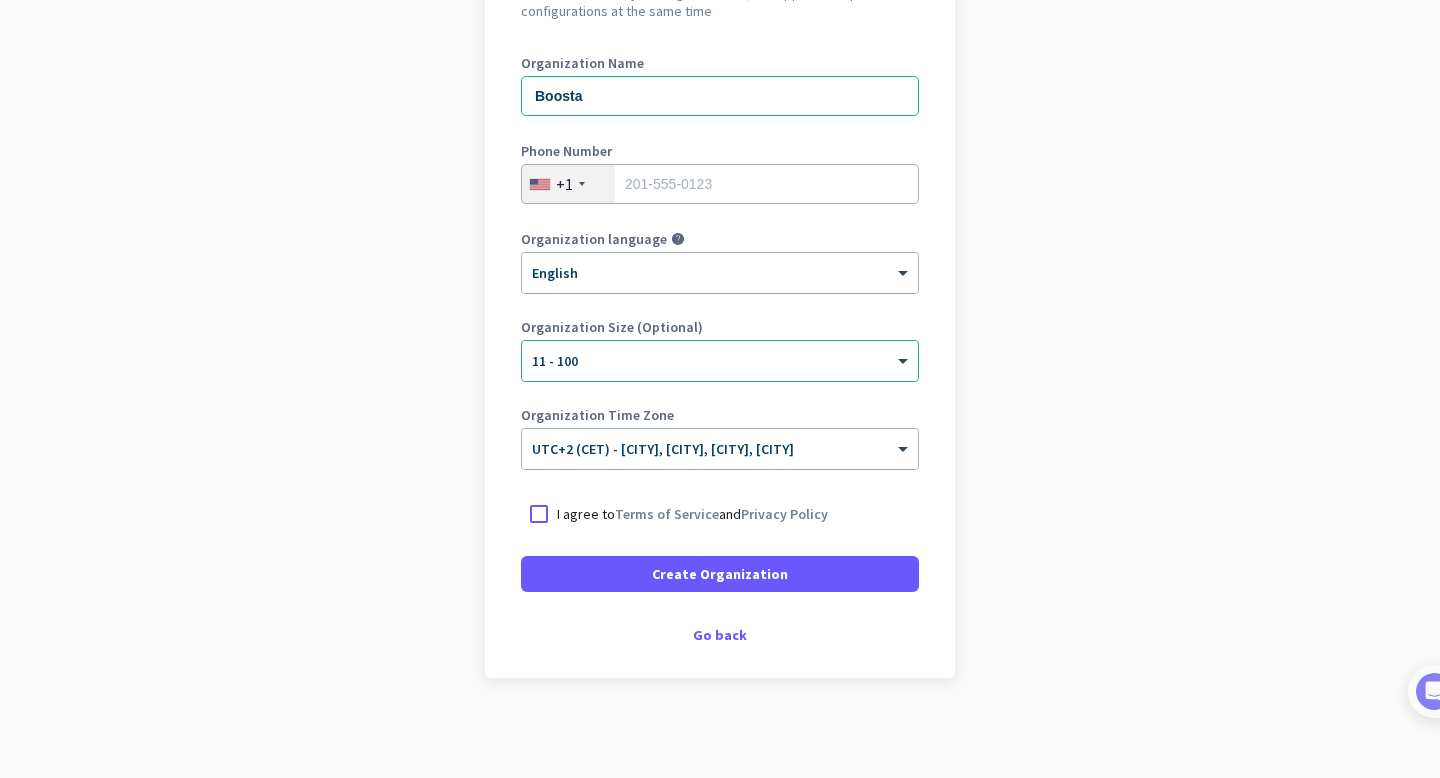 click on "+1" 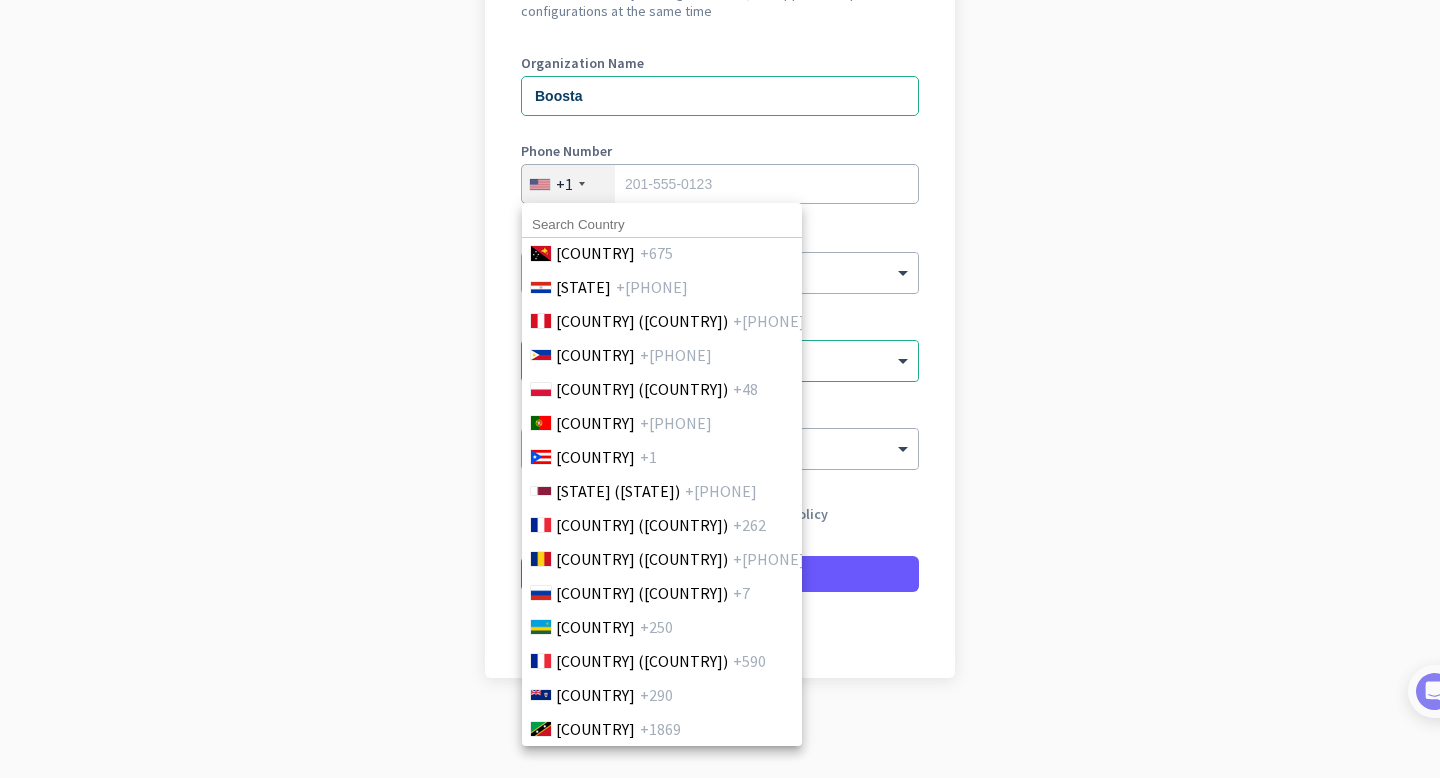 scroll, scrollTop: 5886, scrollLeft: 0, axis: vertical 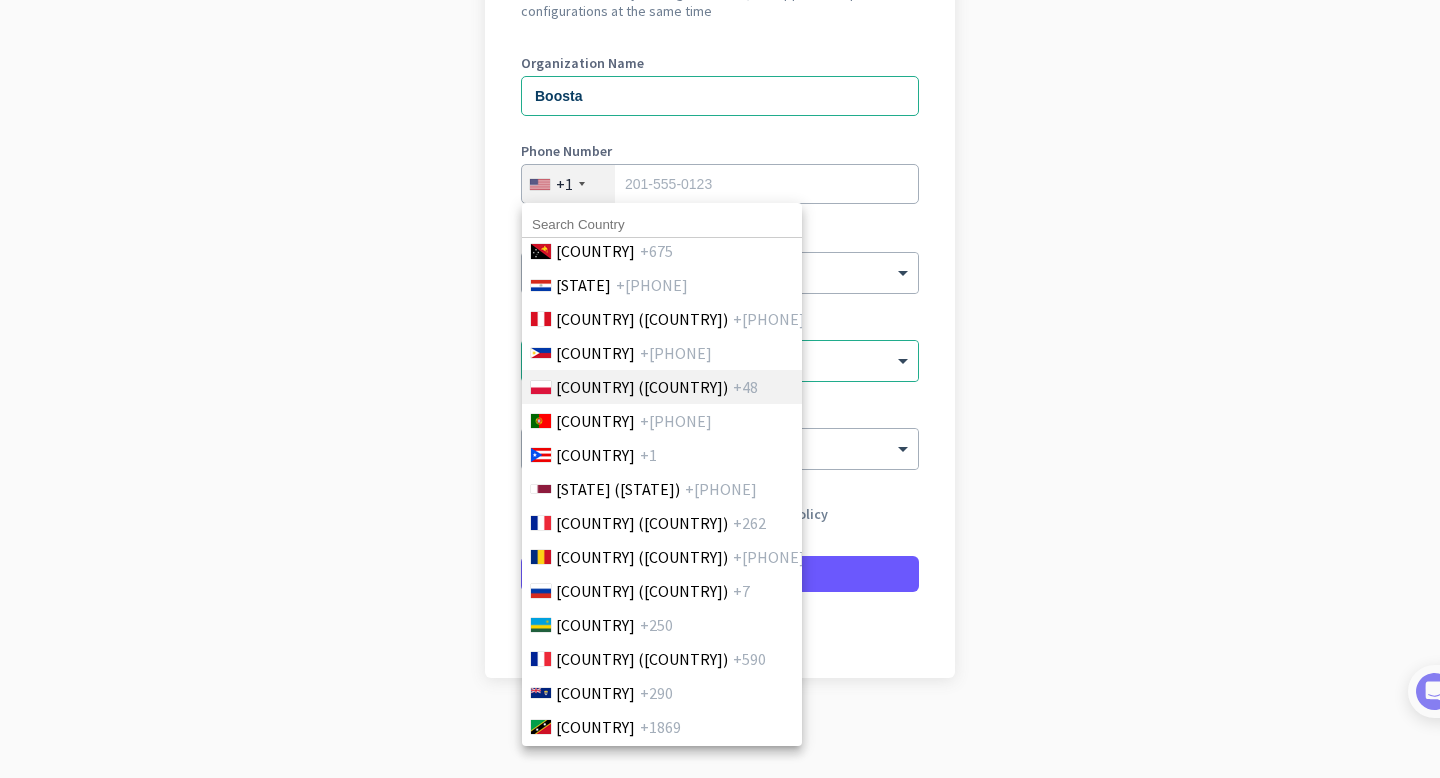 click on "[COUNTRY] ([COUNTRY])" at bounding box center (642, 387) 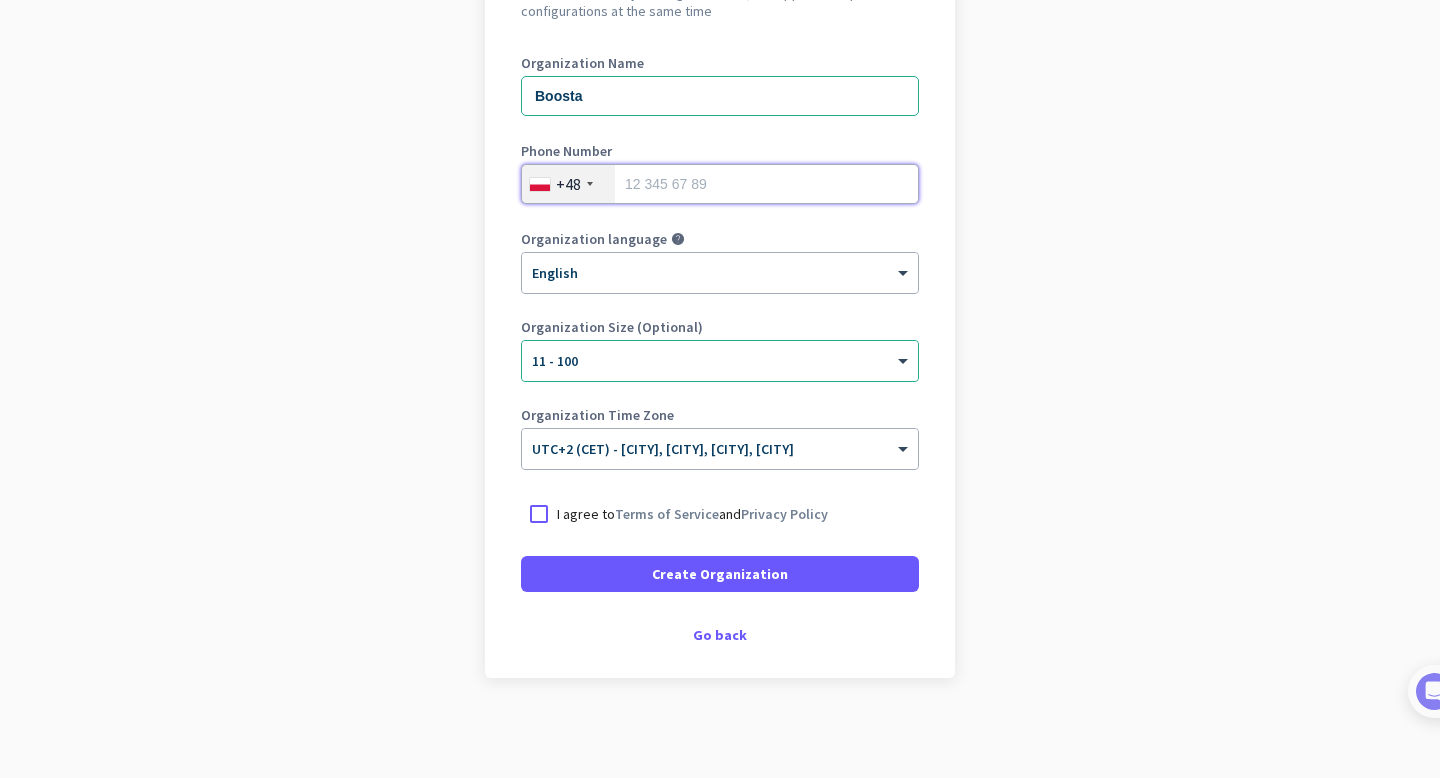 type on "[PHONE]" 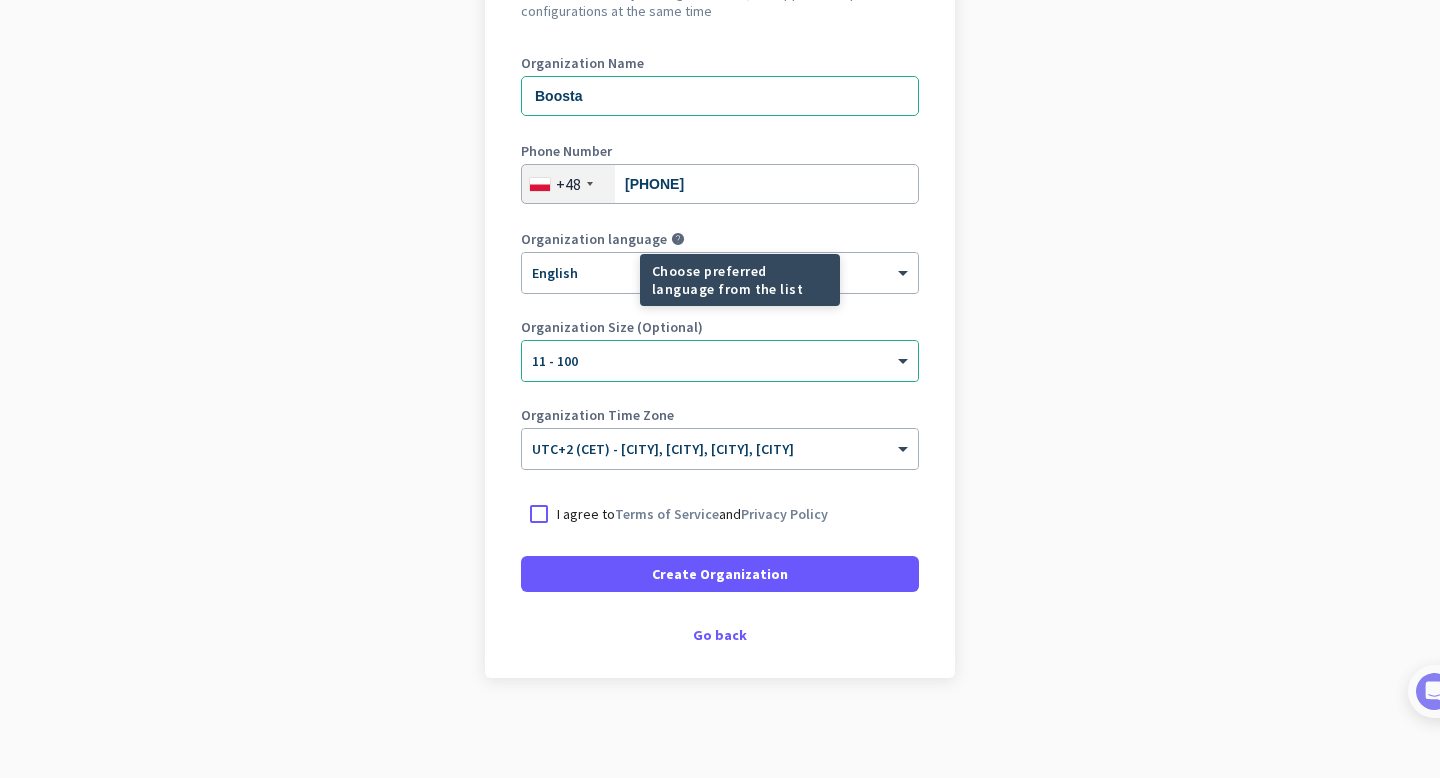 click on "Choose preferred language from the list" at bounding box center (668, 280) 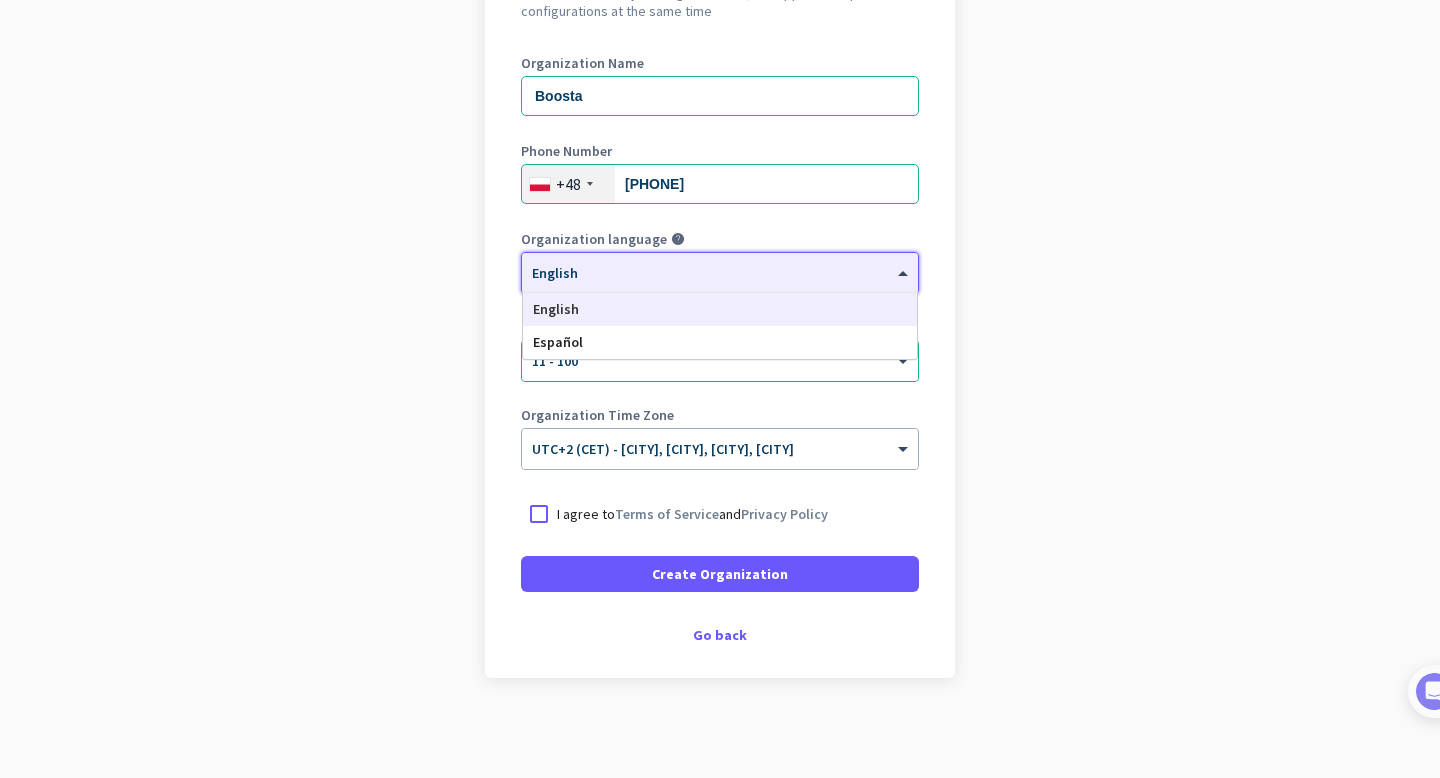 click on "× English" 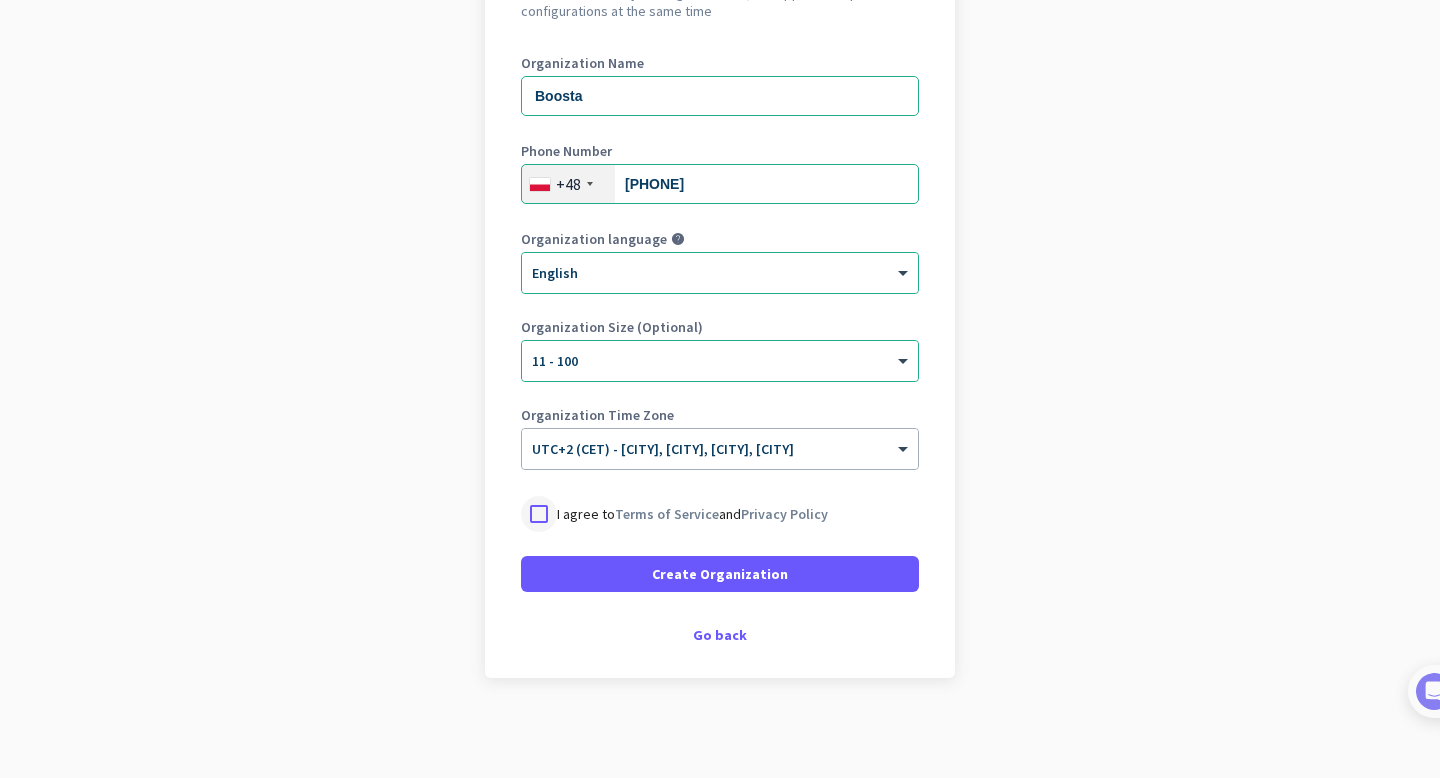 click at bounding box center (539, 514) 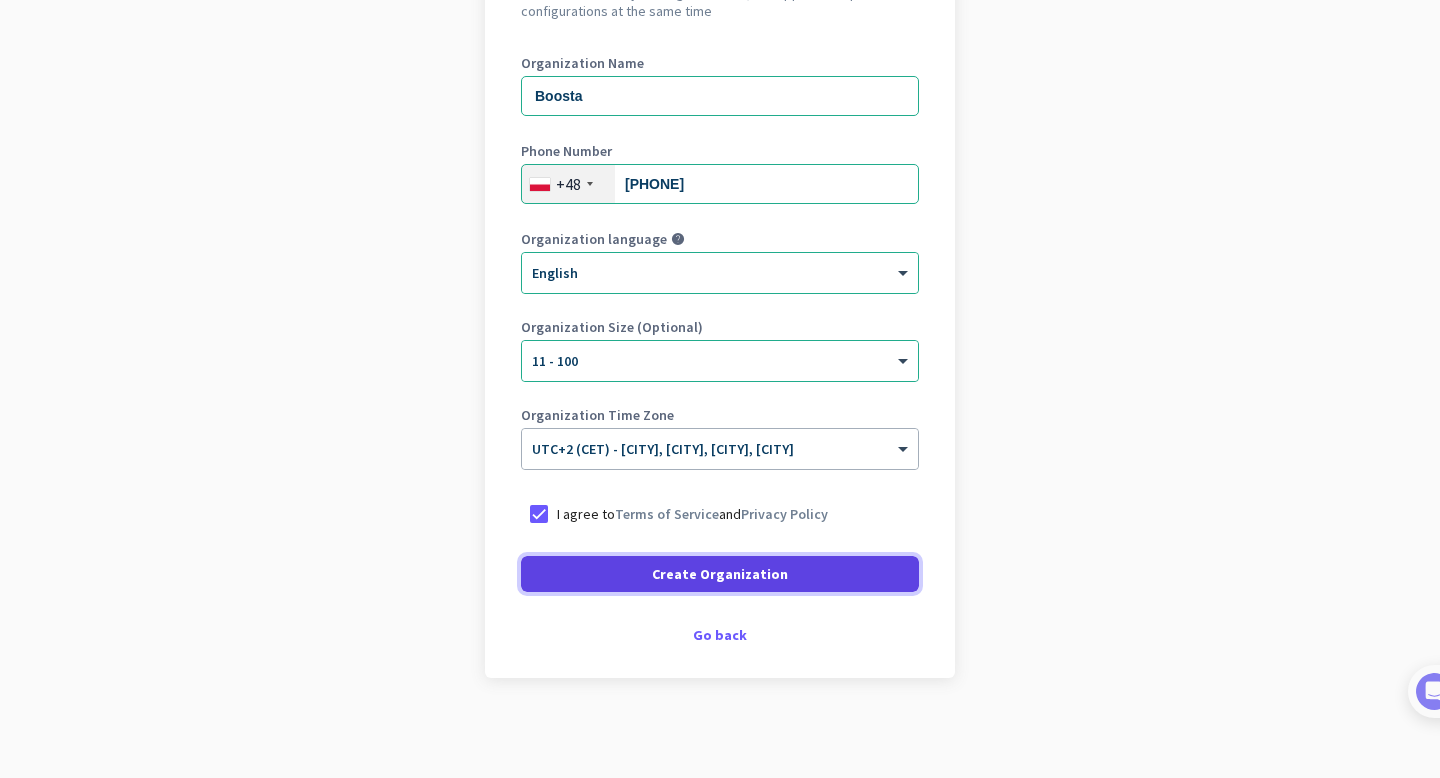 click 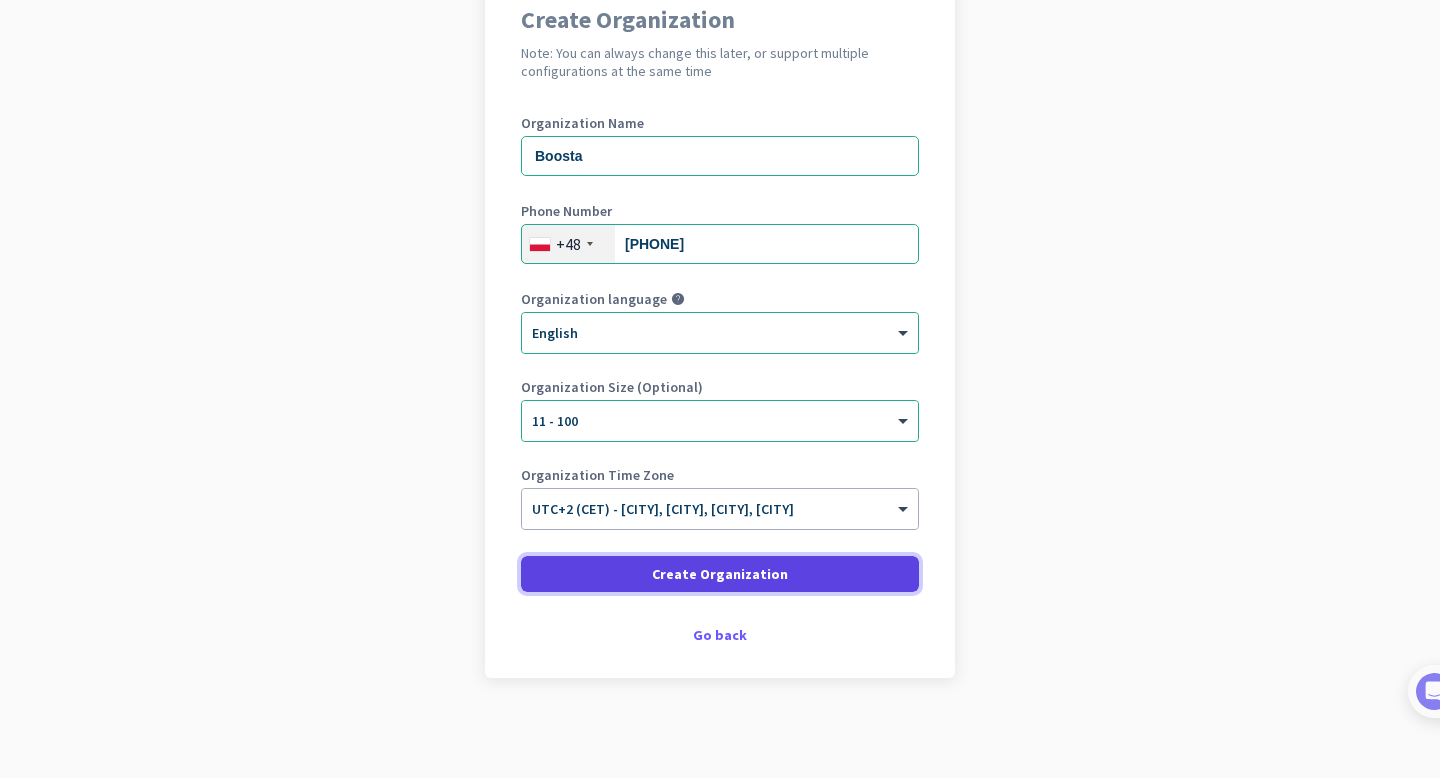 scroll, scrollTop: 190, scrollLeft: 0, axis: vertical 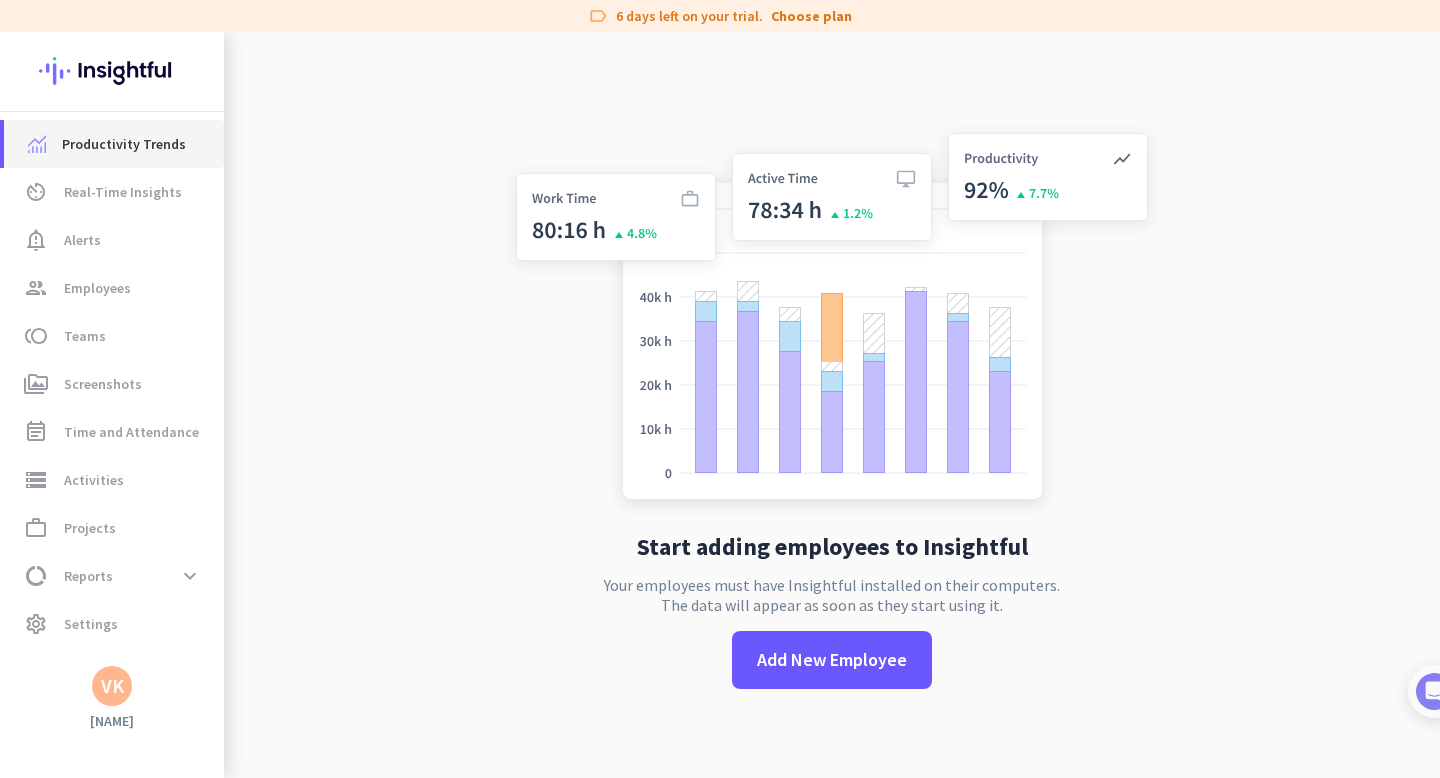 click on "Productivity Trends" 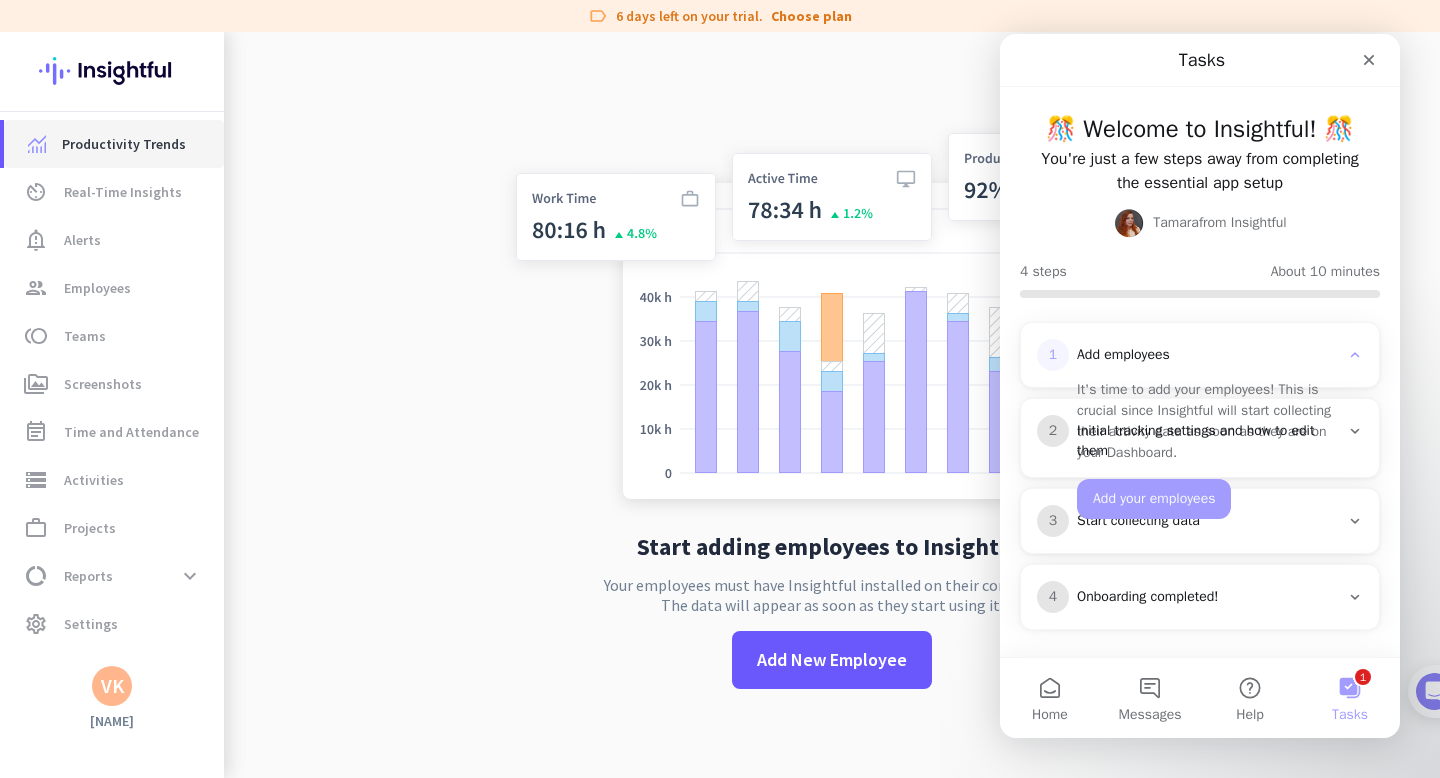 scroll, scrollTop: 0, scrollLeft: 0, axis: both 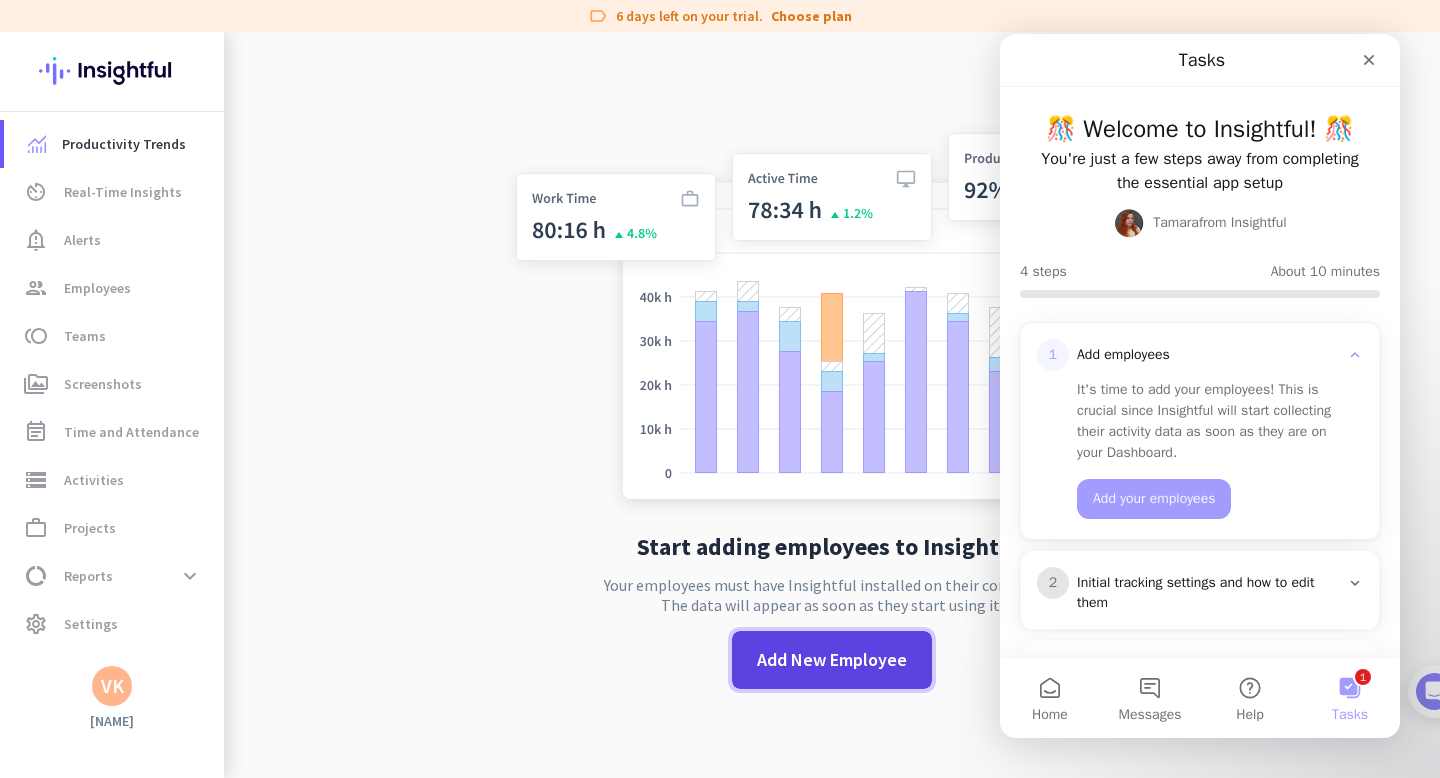 click 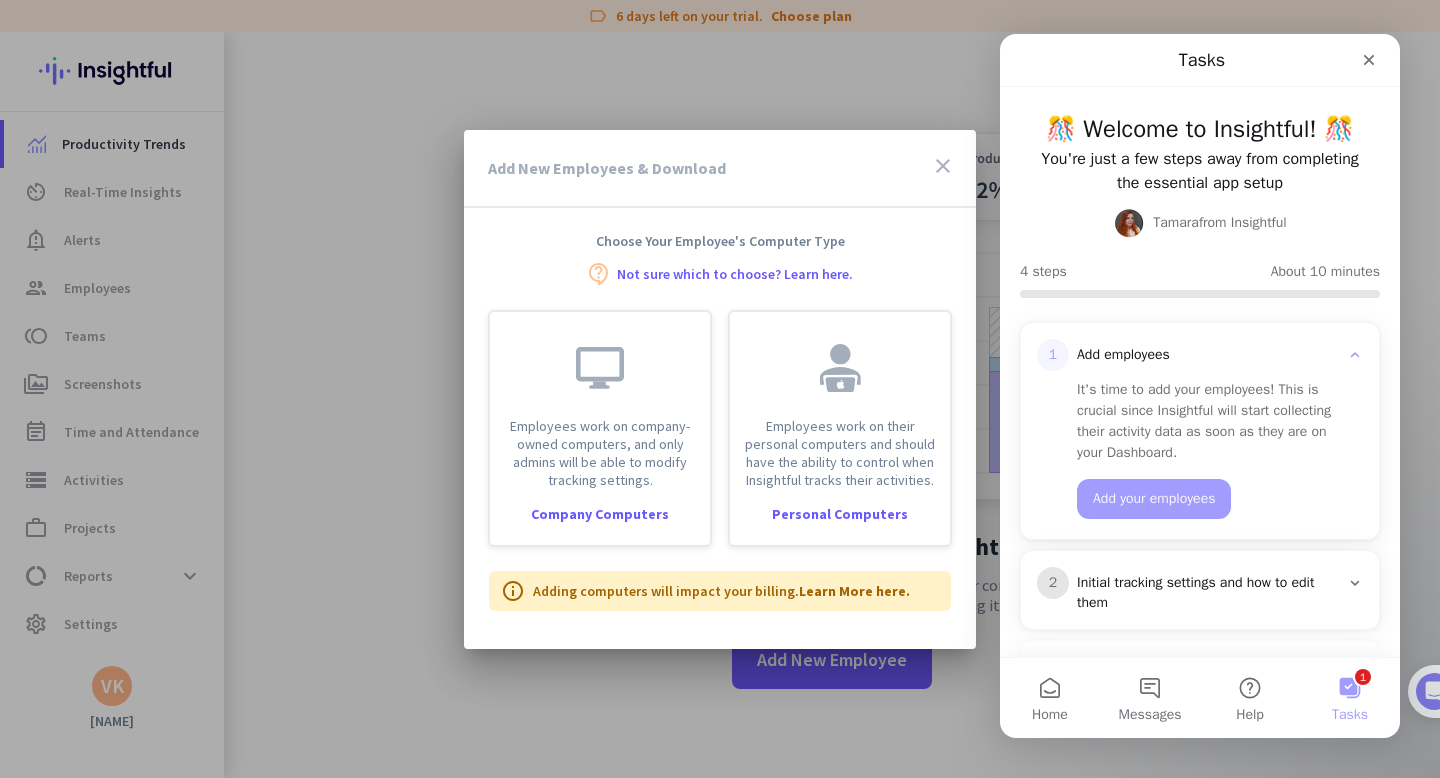 click on "close" at bounding box center [943, 166] 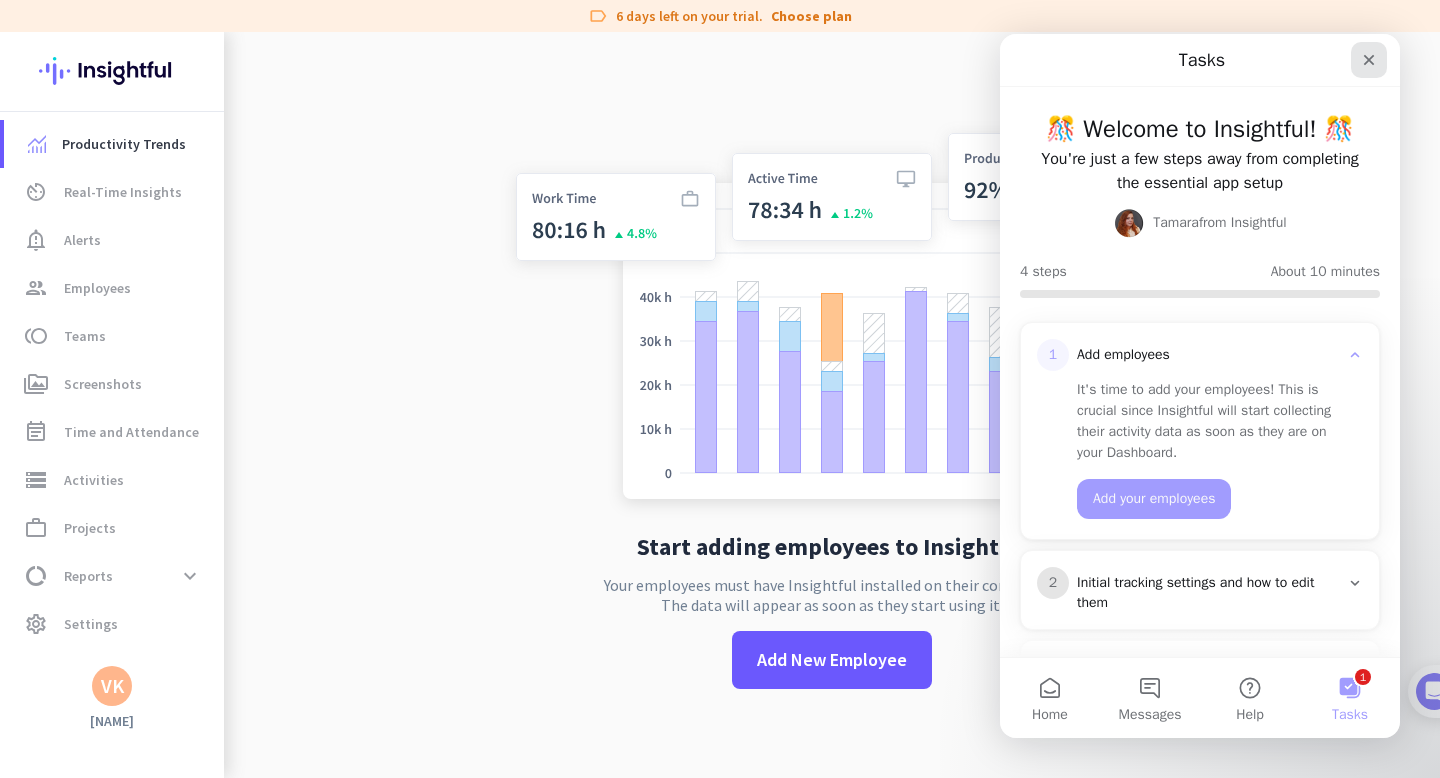 click at bounding box center [1369, 60] 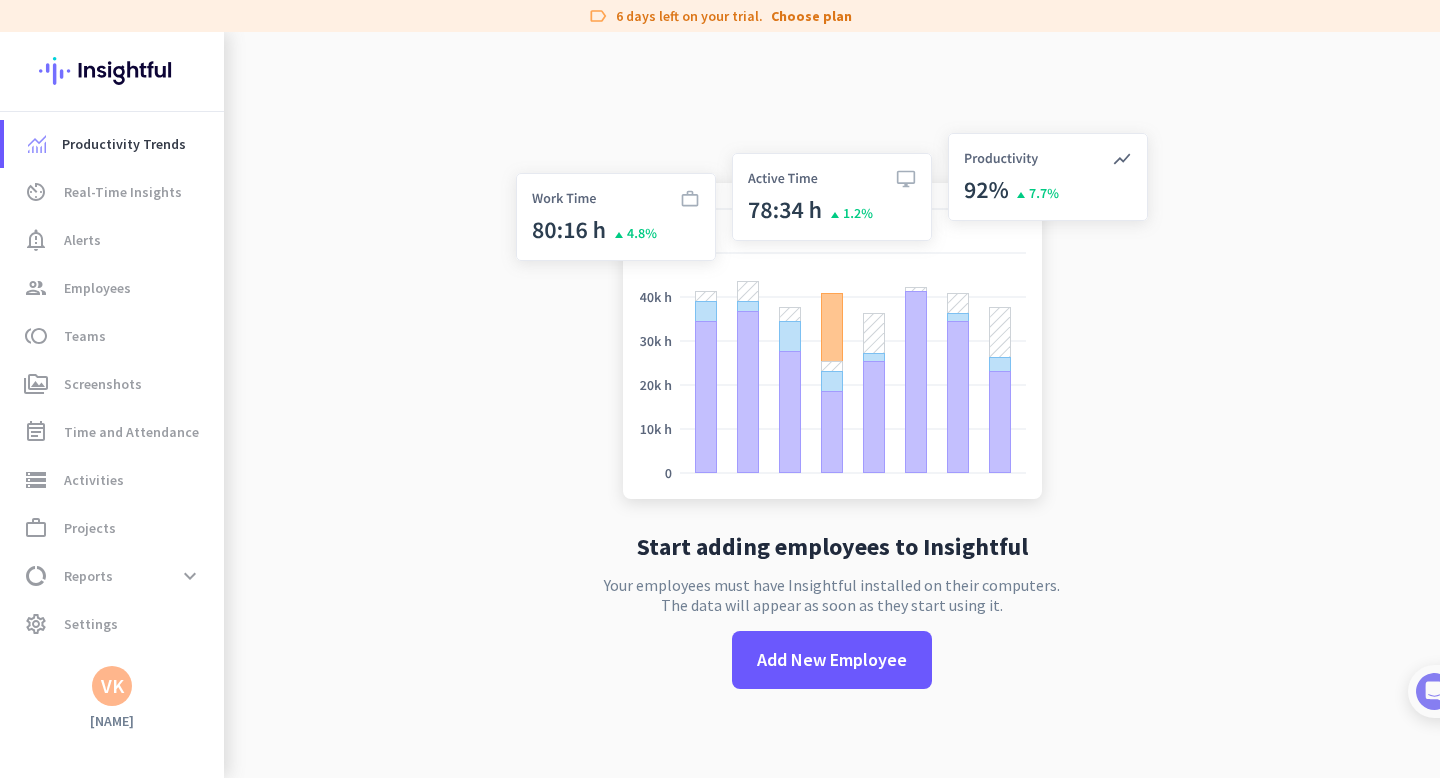 scroll, scrollTop: 0, scrollLeft: 0, axis: both 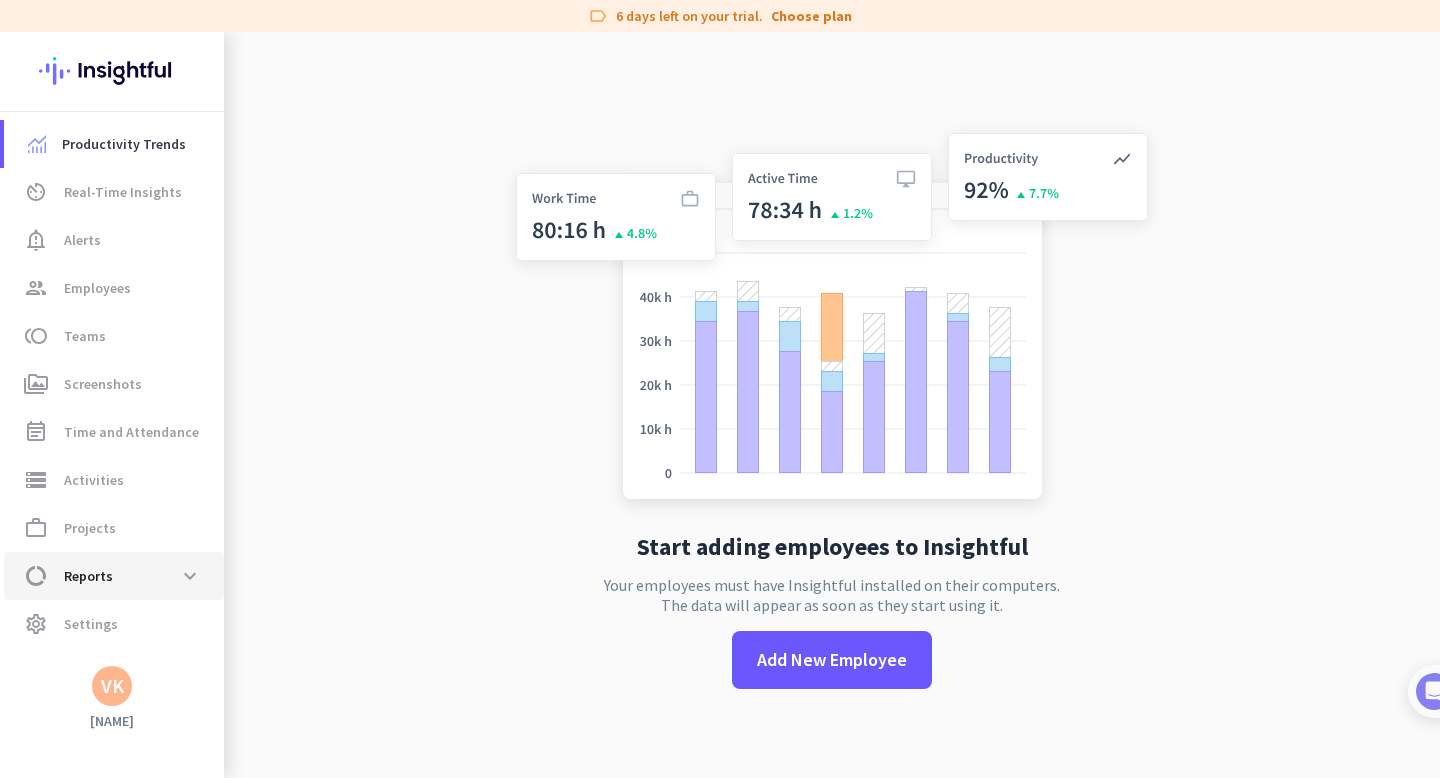 click on "data_usage  Reports  expand_more" 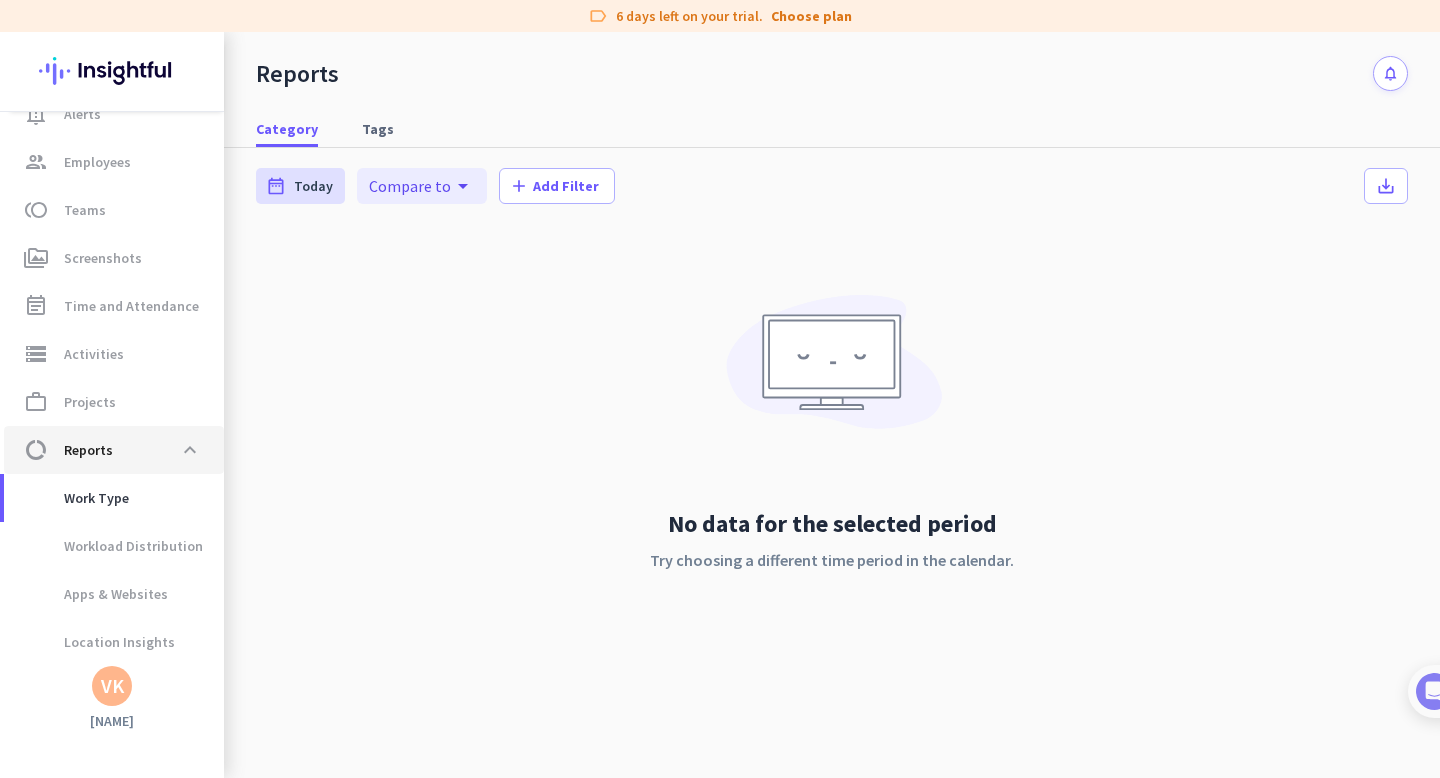 scroll, scrollTop: 159, scrollLeft: 0, axis: vertical 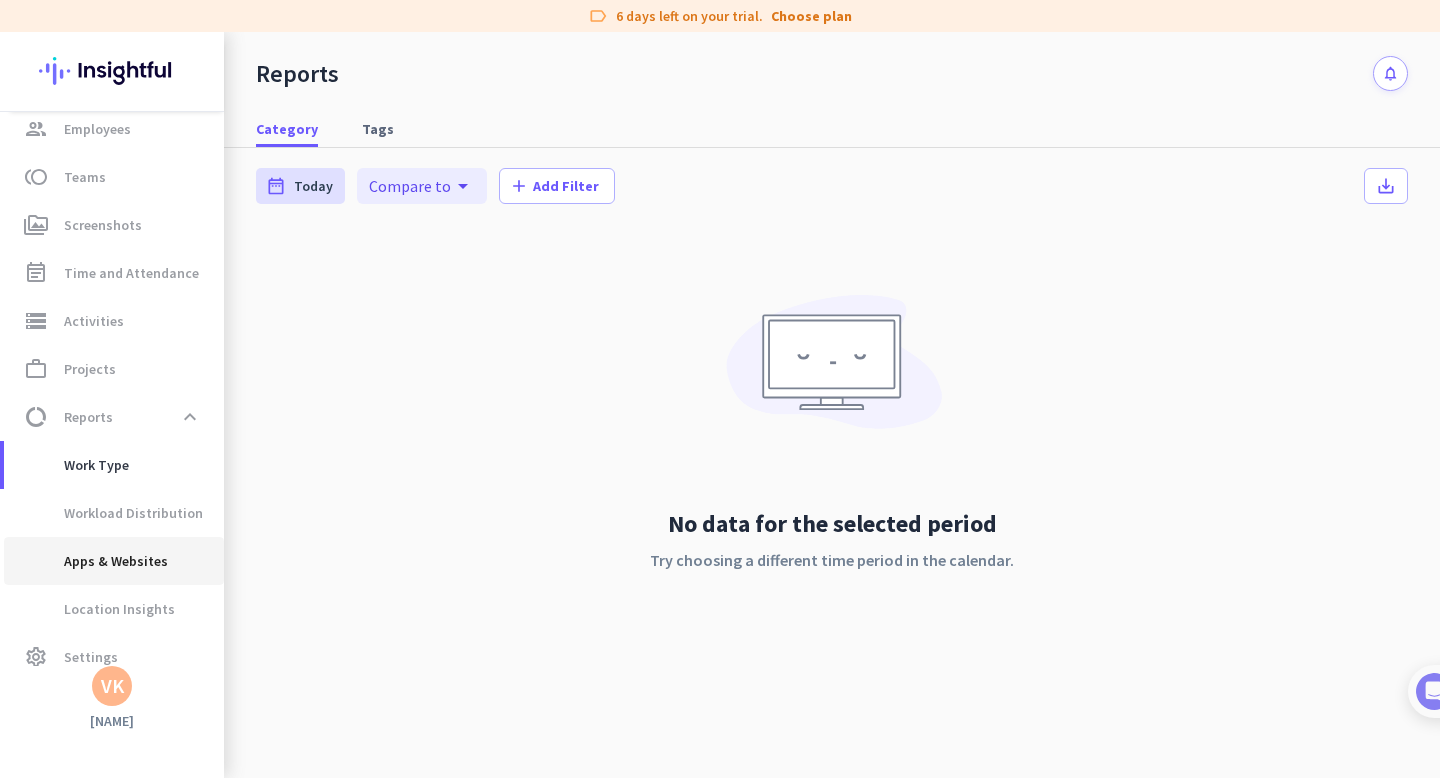 click on "Apps & Websites" 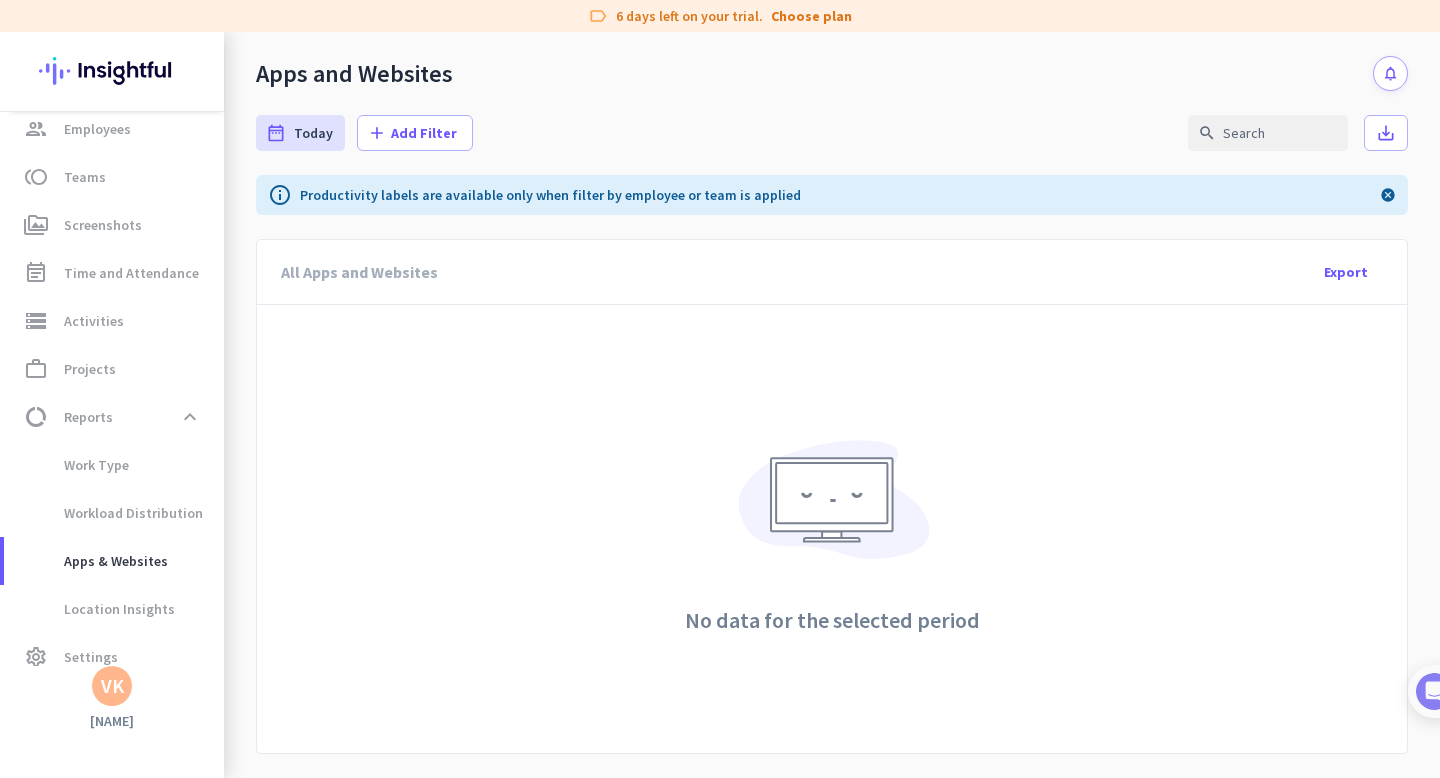 click on "All Apps and Websites" 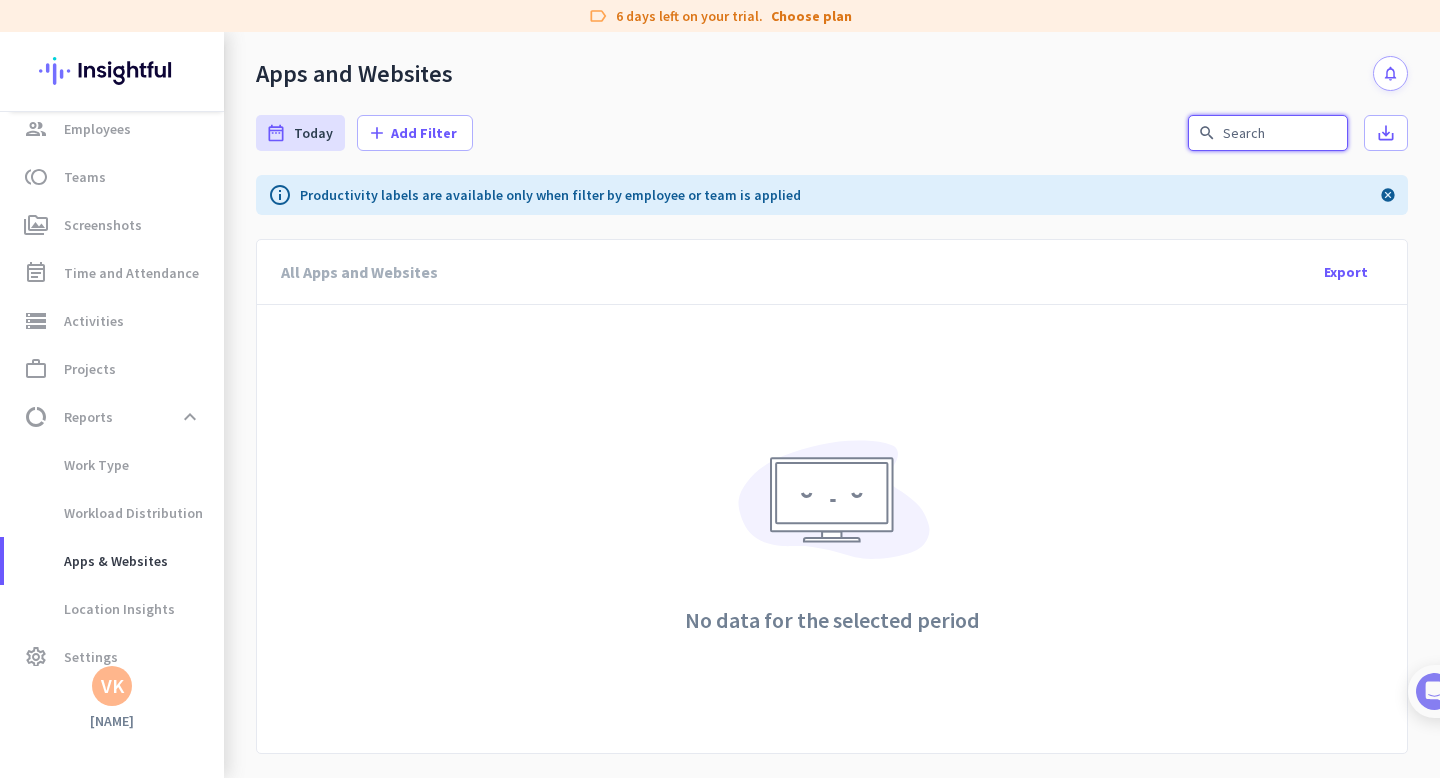 click 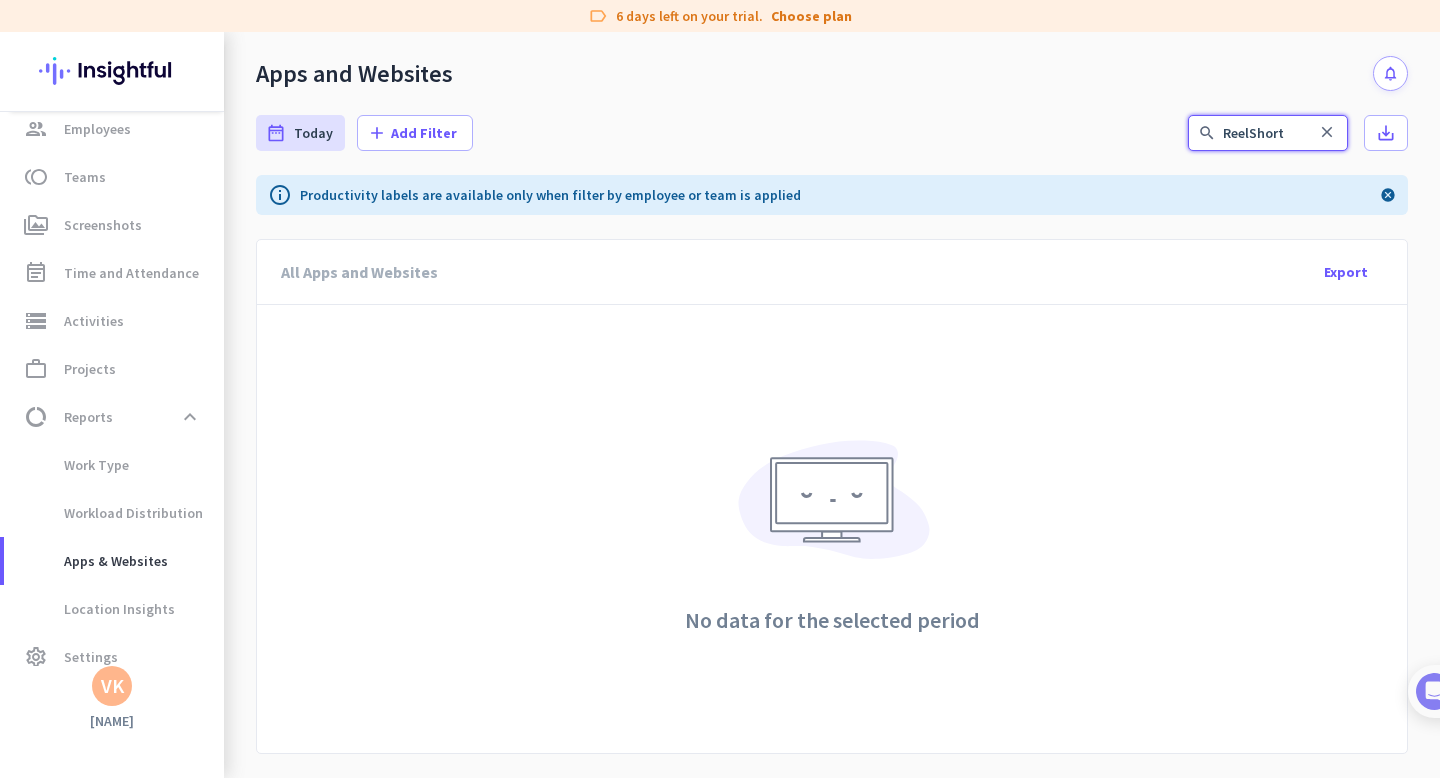 drag, startPoint x: 1285, startPoint y: 134, endPoint x: 1173, endPoint y: 134, distance: 112 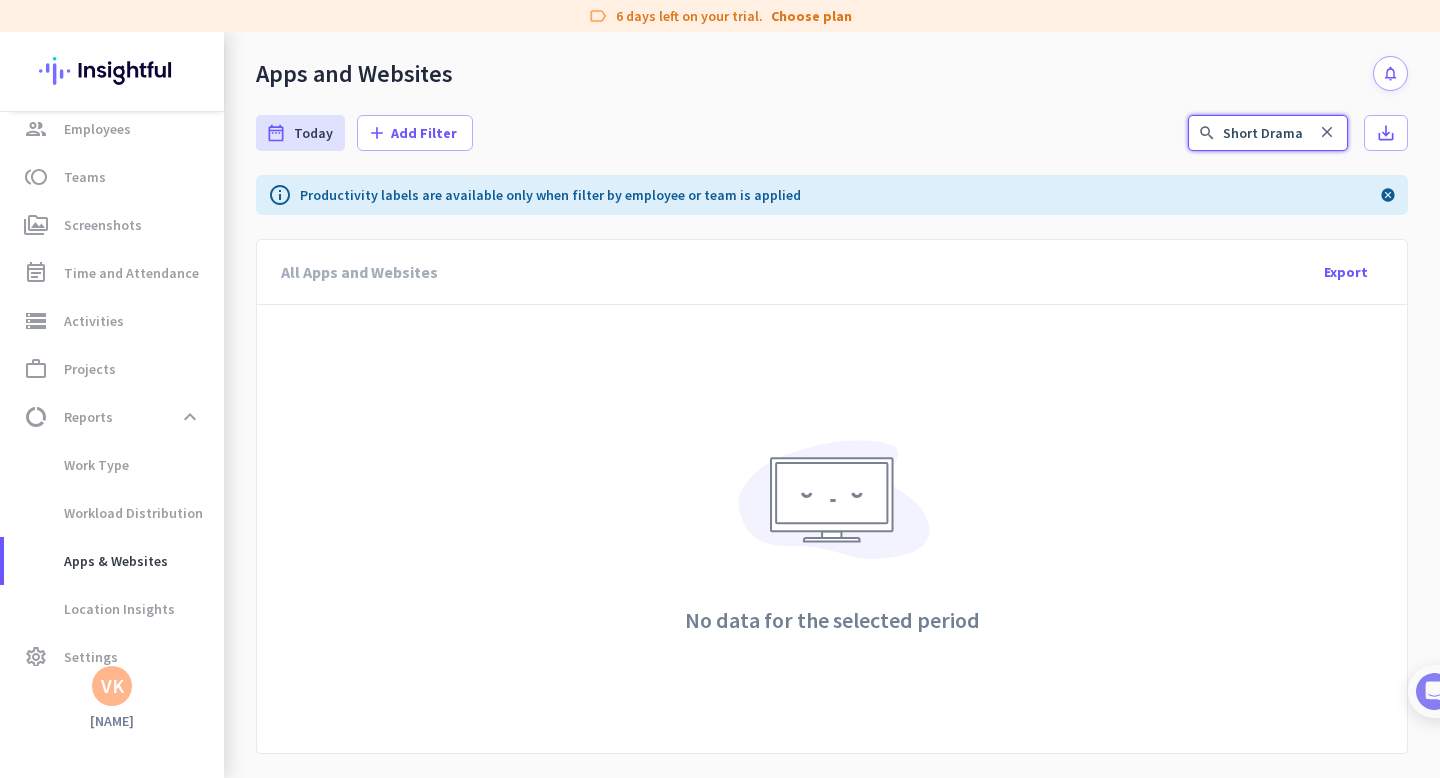 type on "Short Drama" 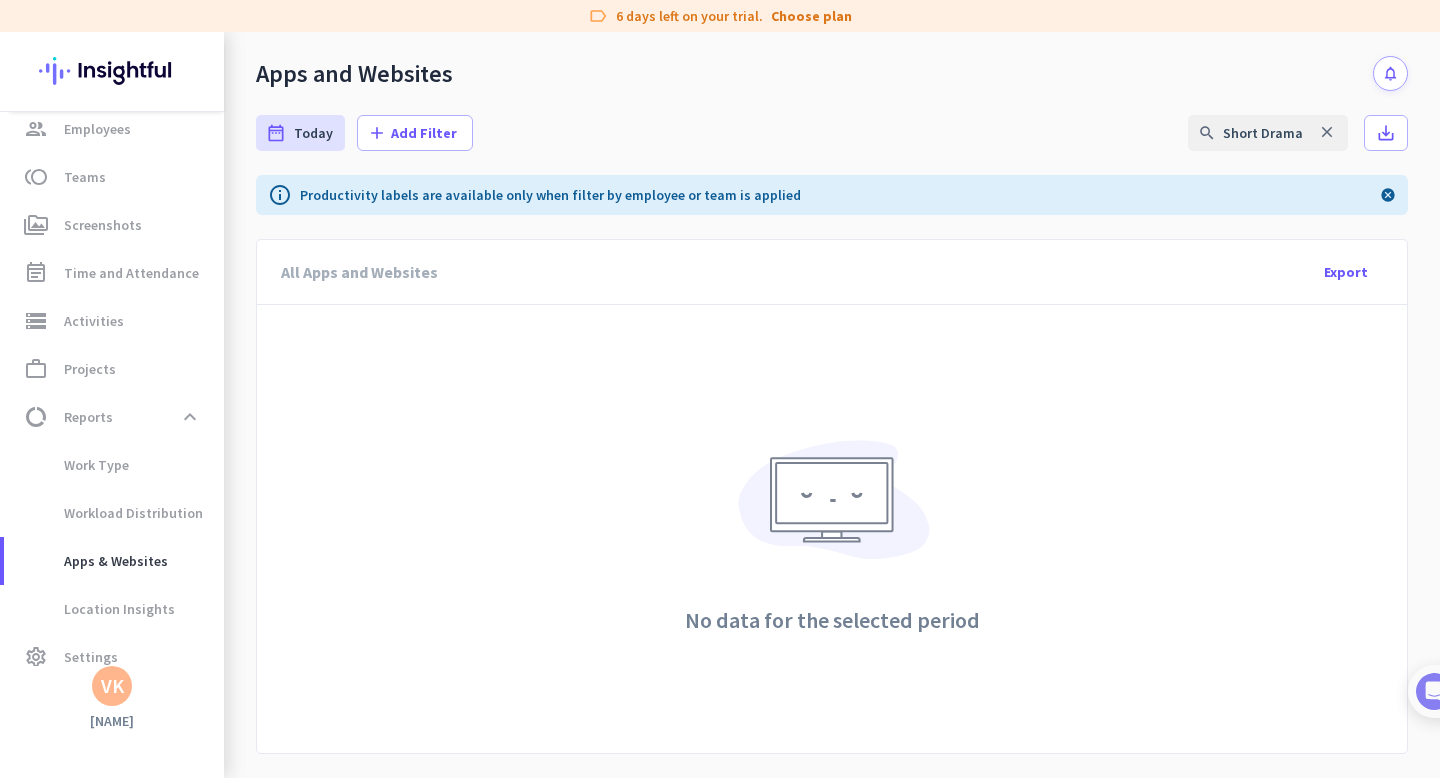 click on "search" 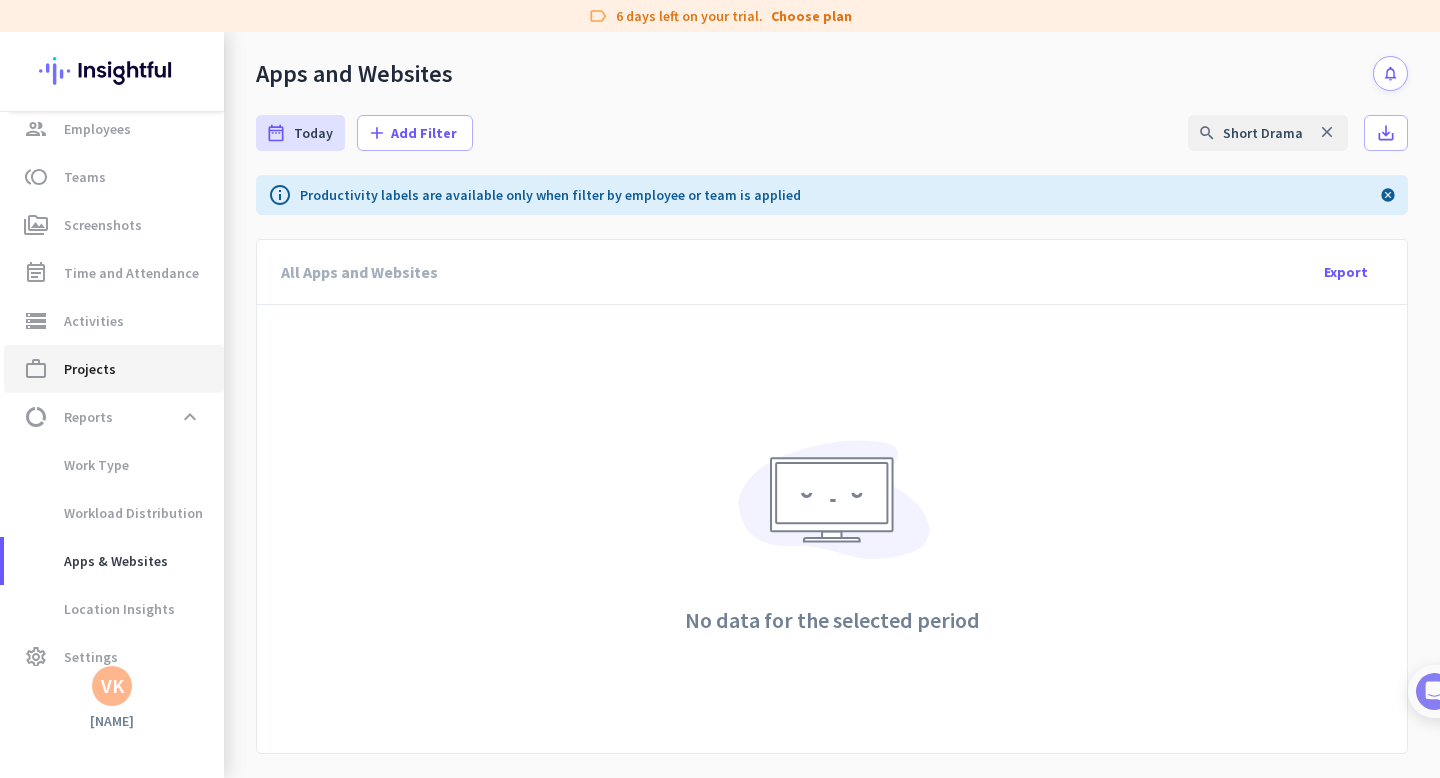 scroll, scrollTop: 182, scrollLeft: 0, axis: vertical 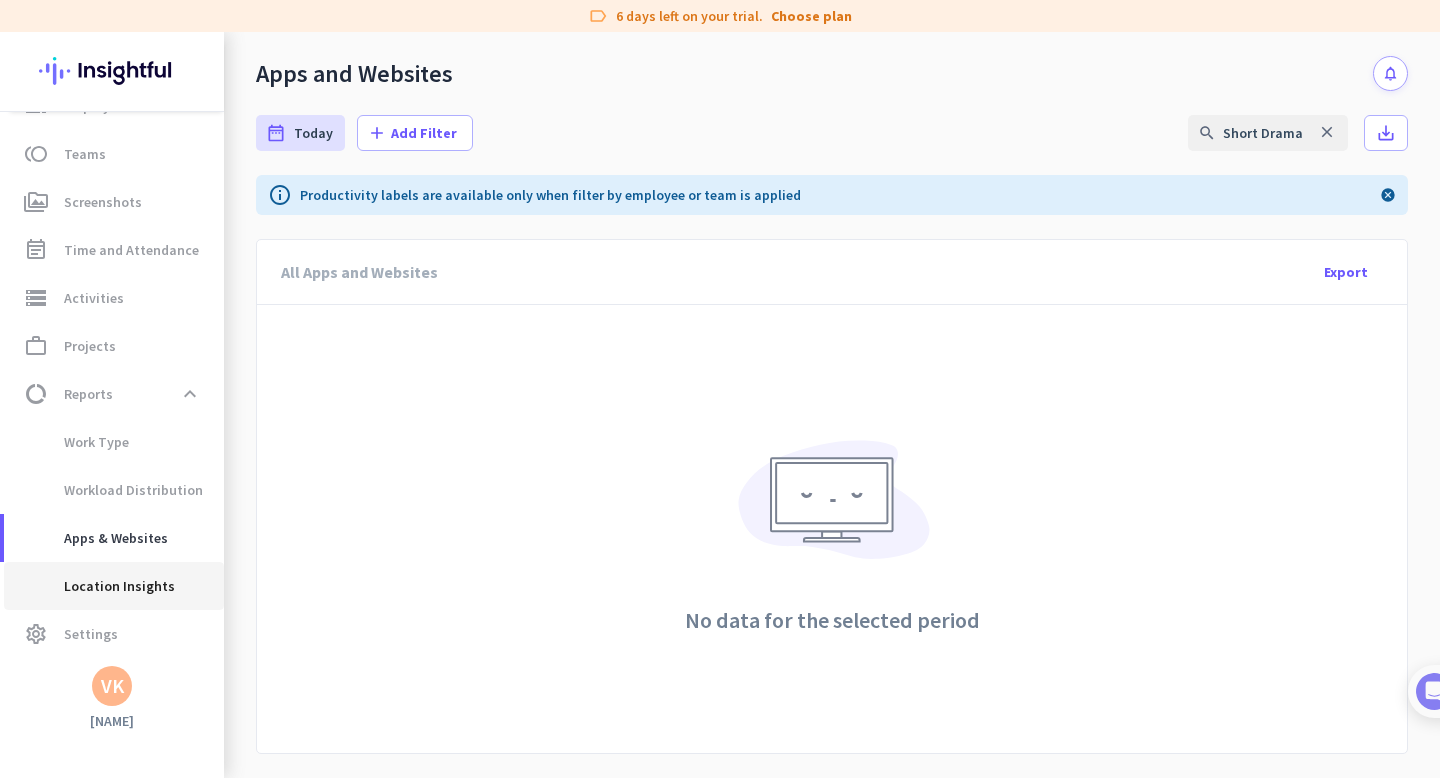 click on "Location Insights" 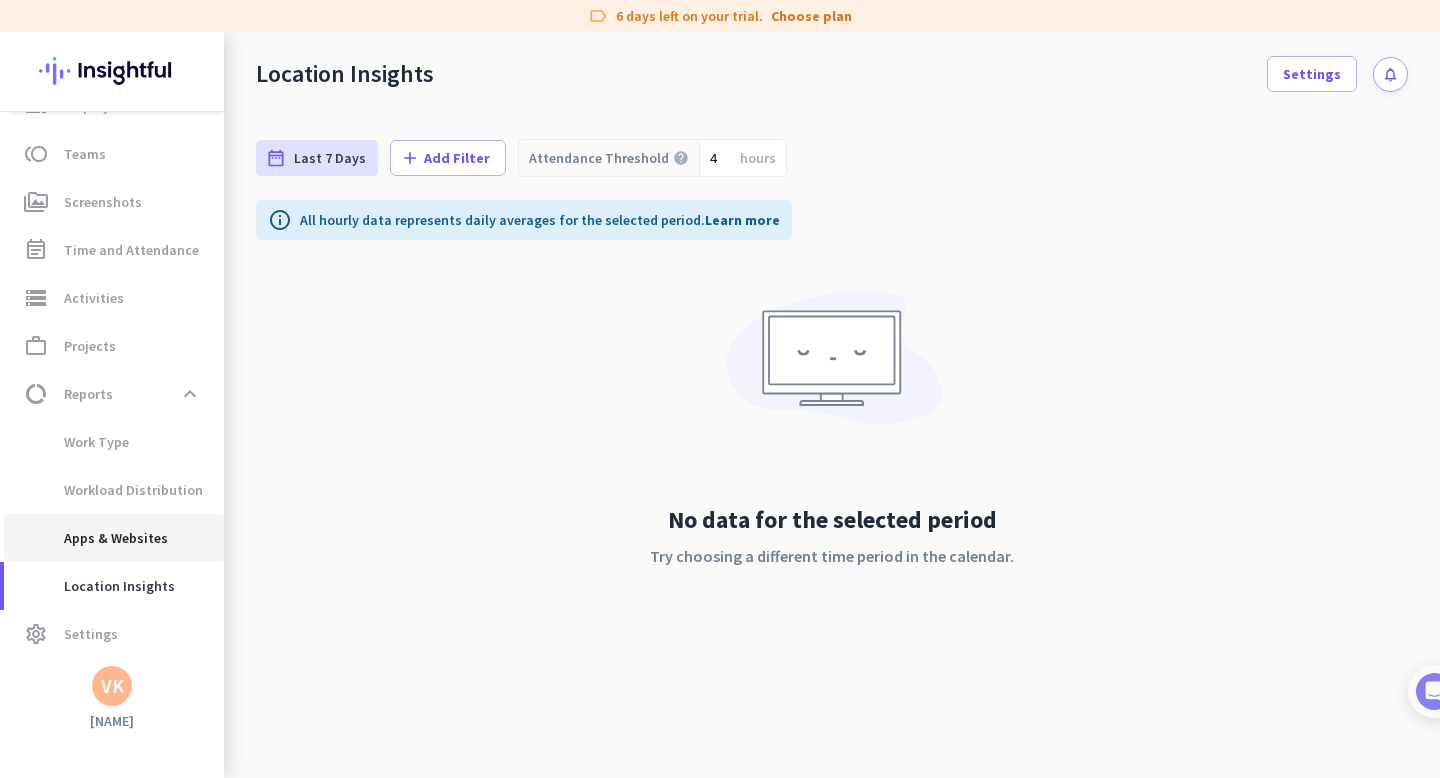 click on "Apps & Websites" 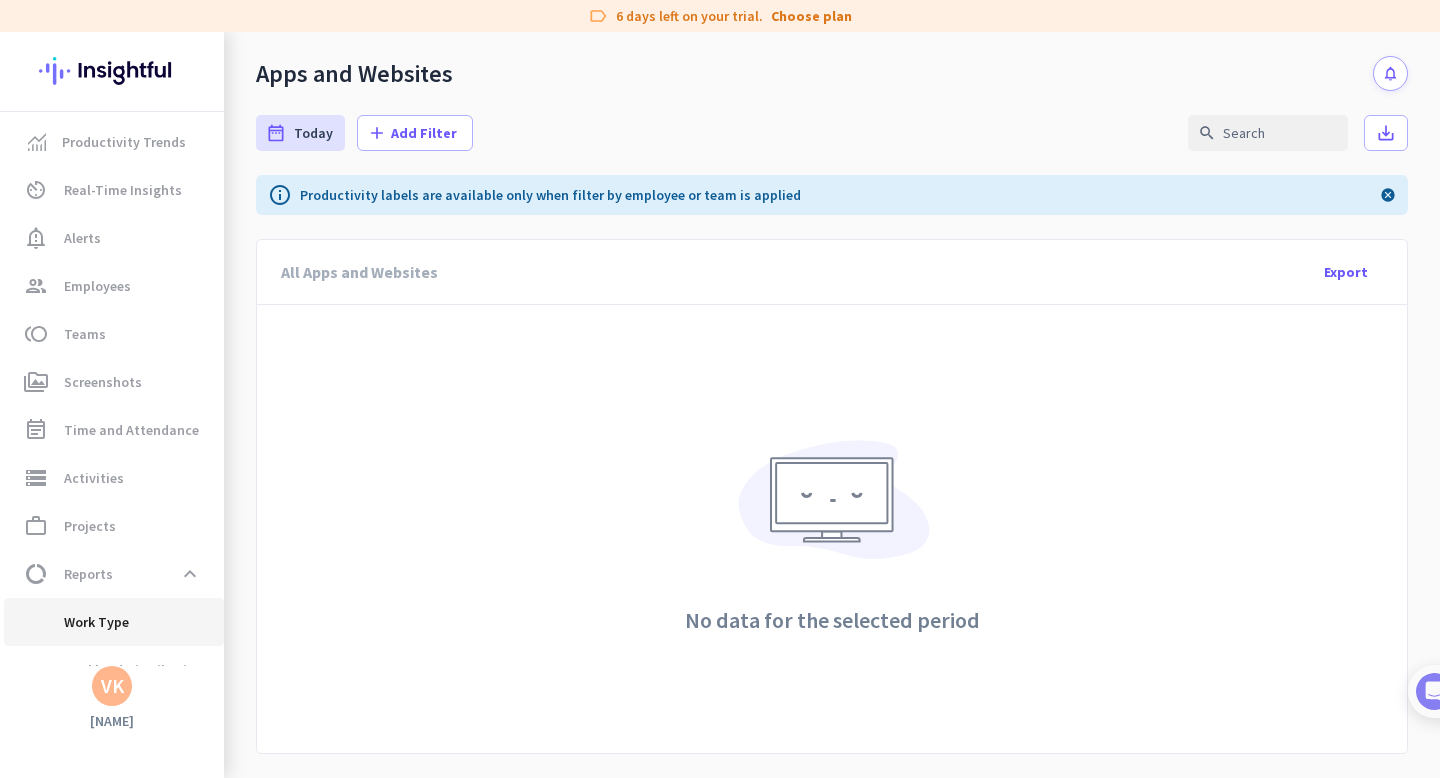 scroll, scrollTop: 0, scrollLeft: 0, axis: both 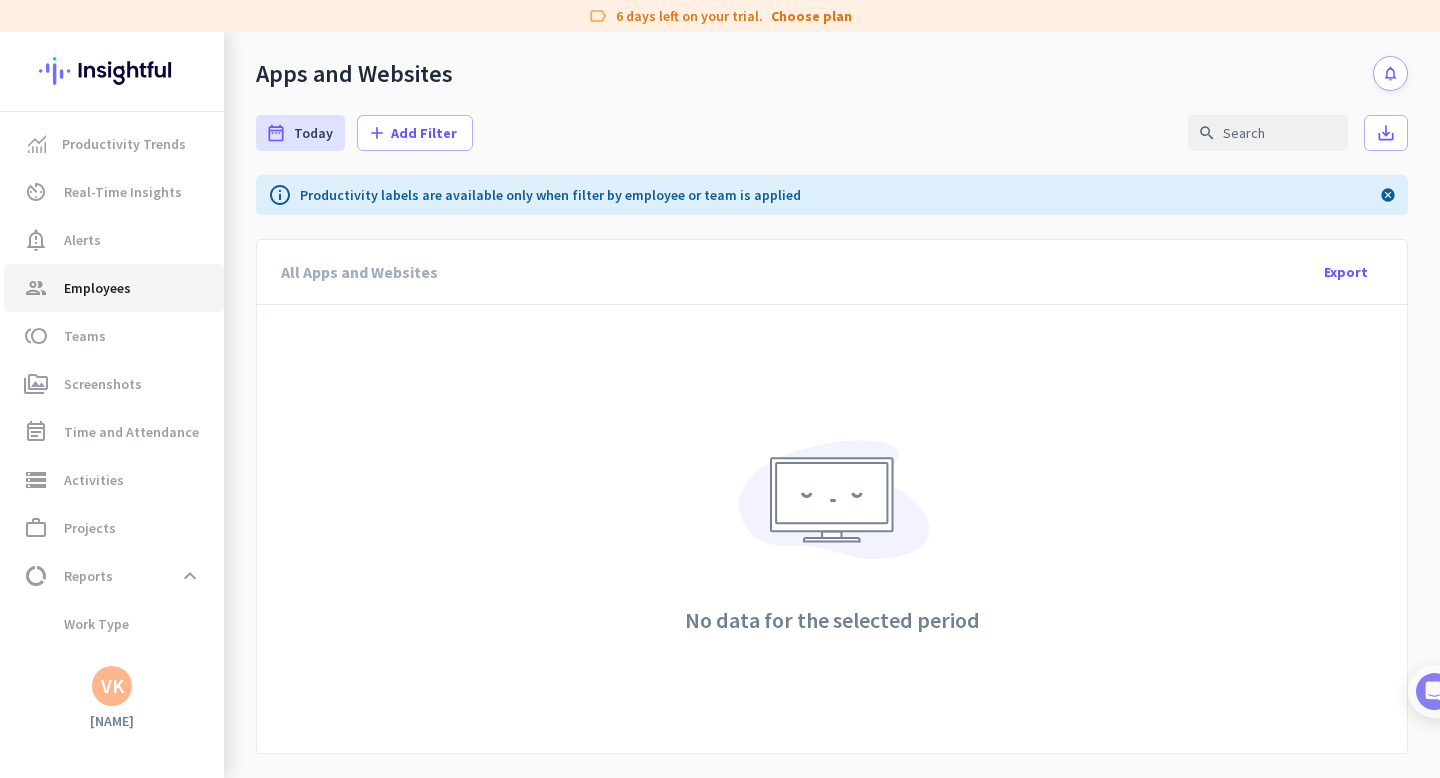 click on "Employees" 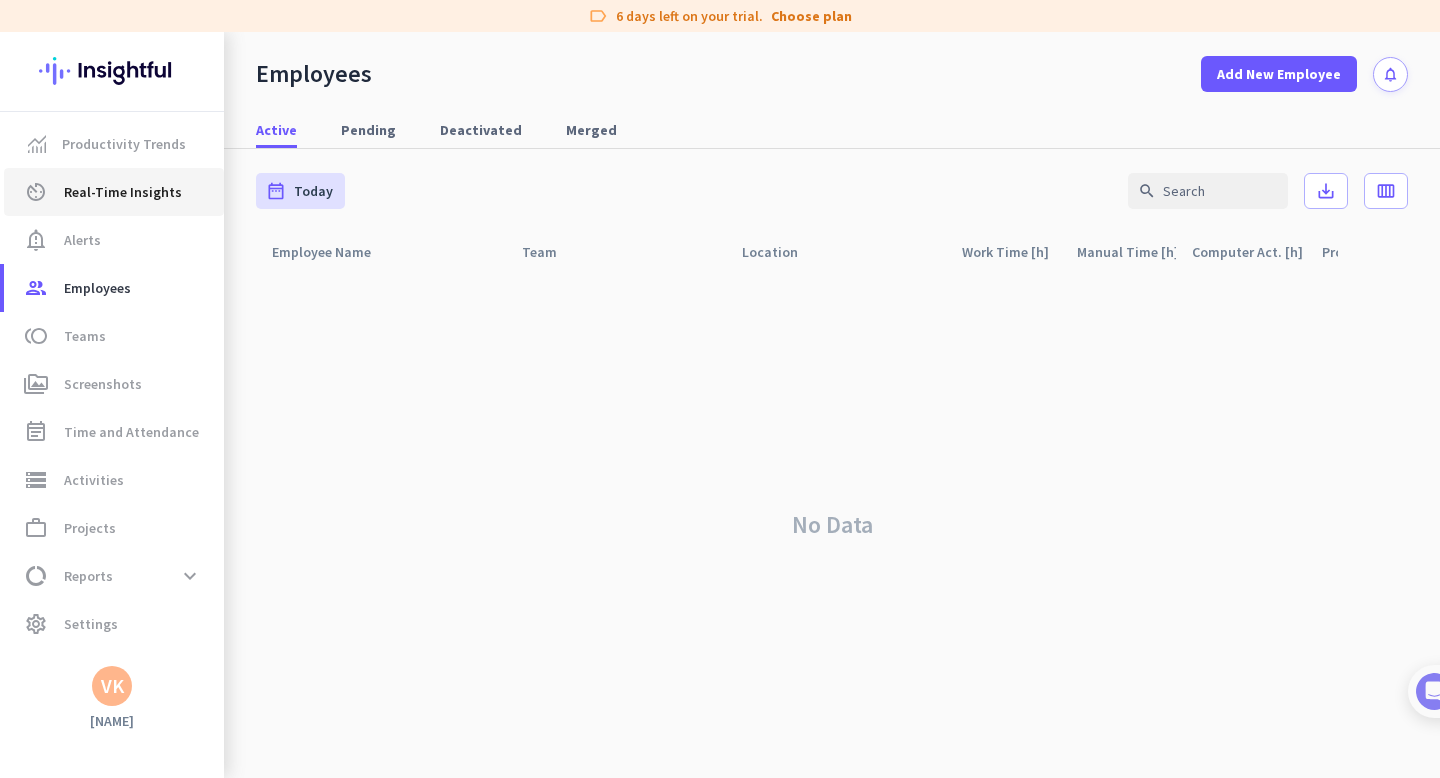 click on "Real-Time Insights" 